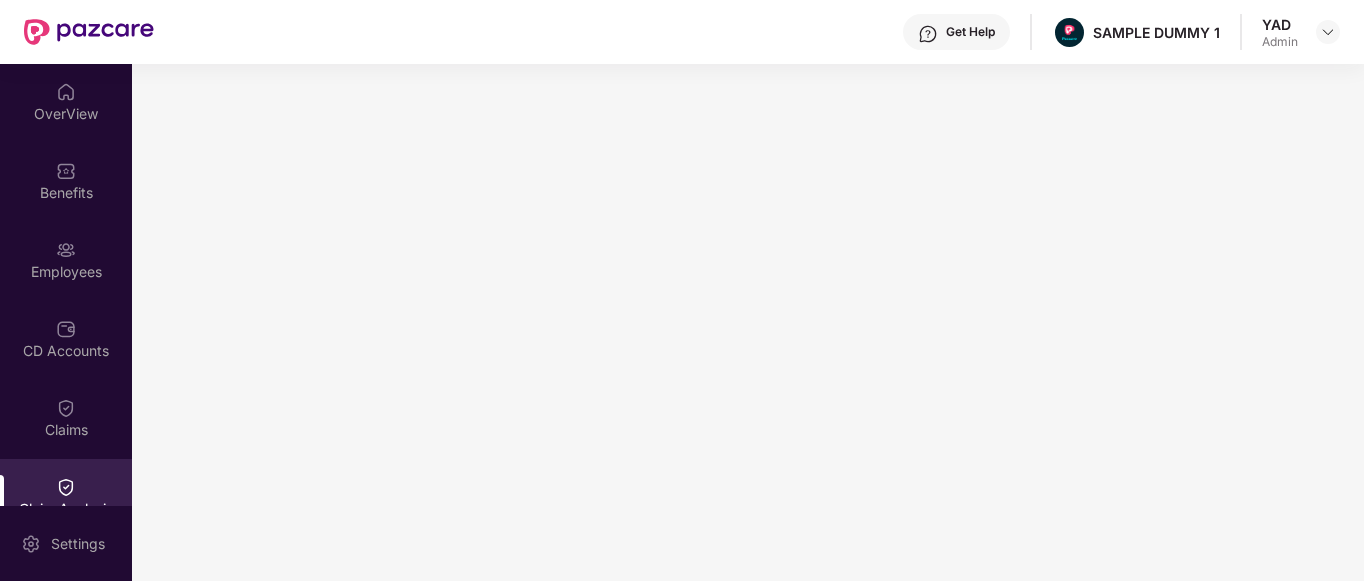scroll, scrollTop: 0, scrollLeft: 0, axis: both 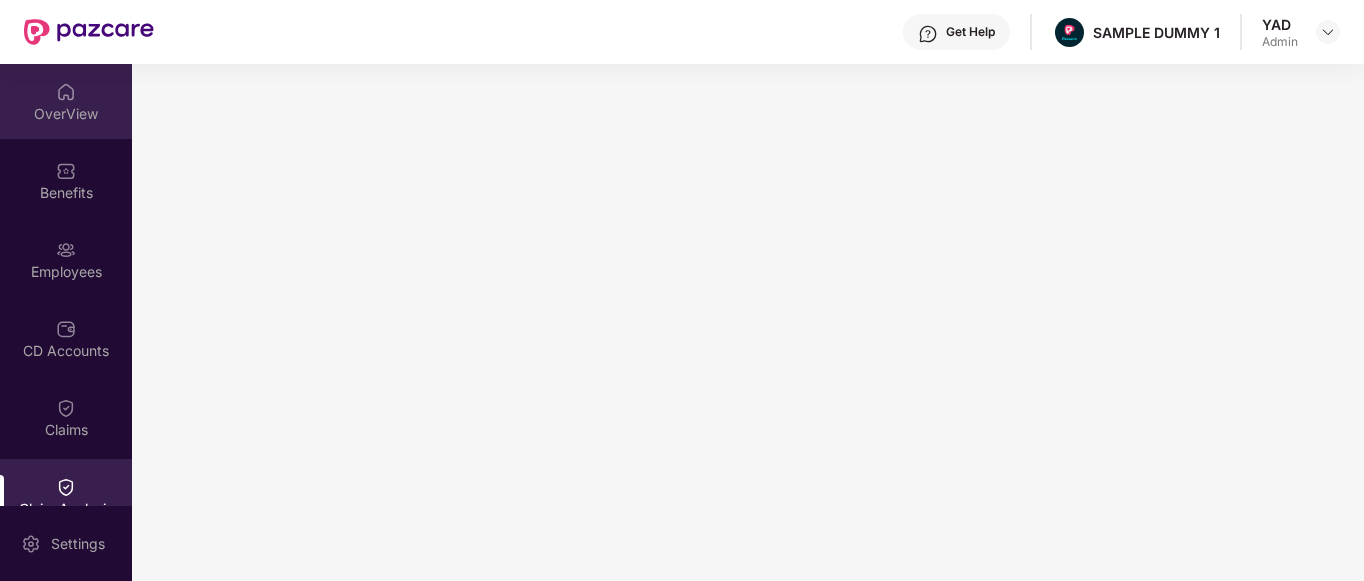 click at bounding box center (66, 92) 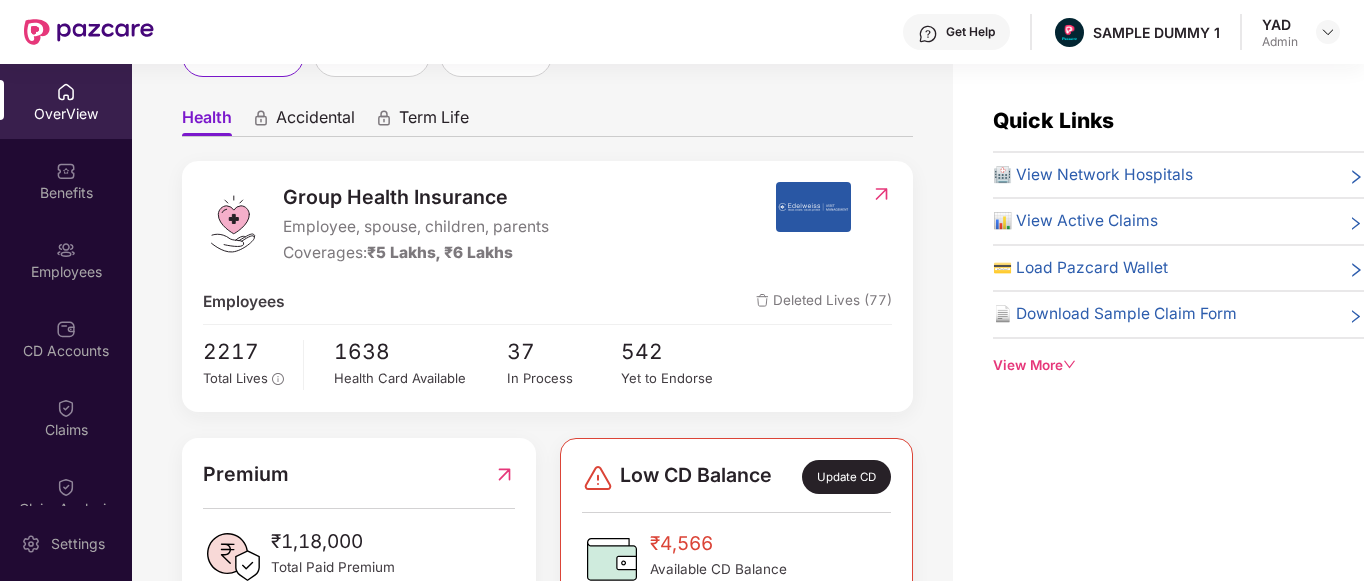 scroll, scrollTop: 157, scrollLeft: 0, axis: vertical 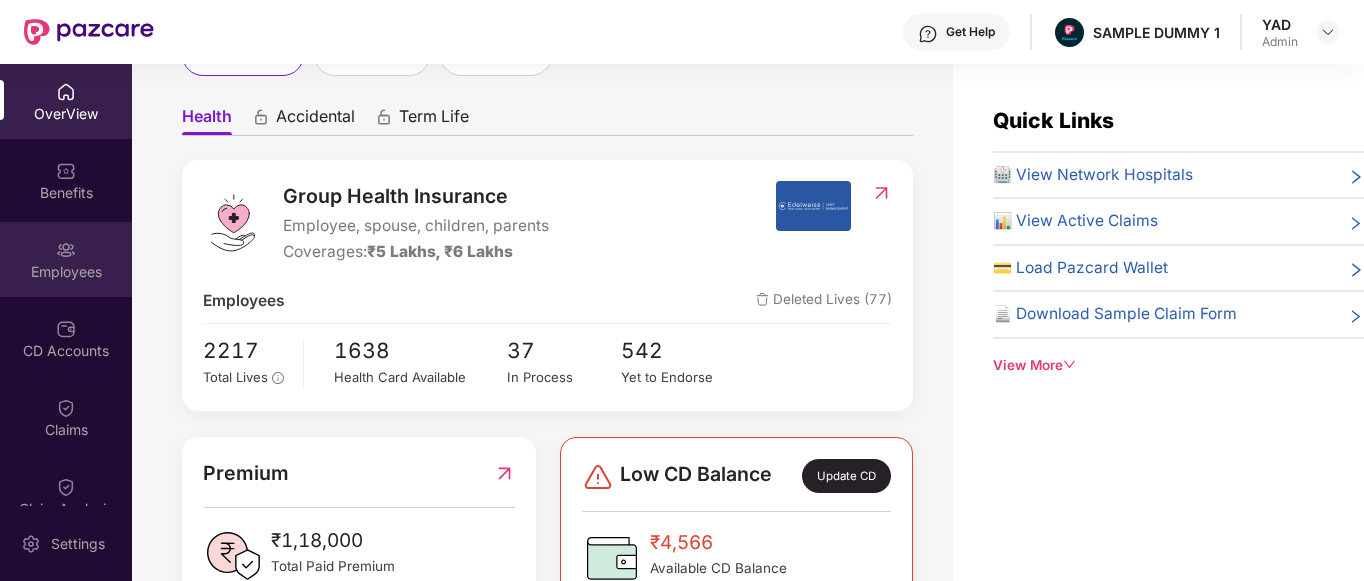 click on "Employees" at bounding box center (66, 259) 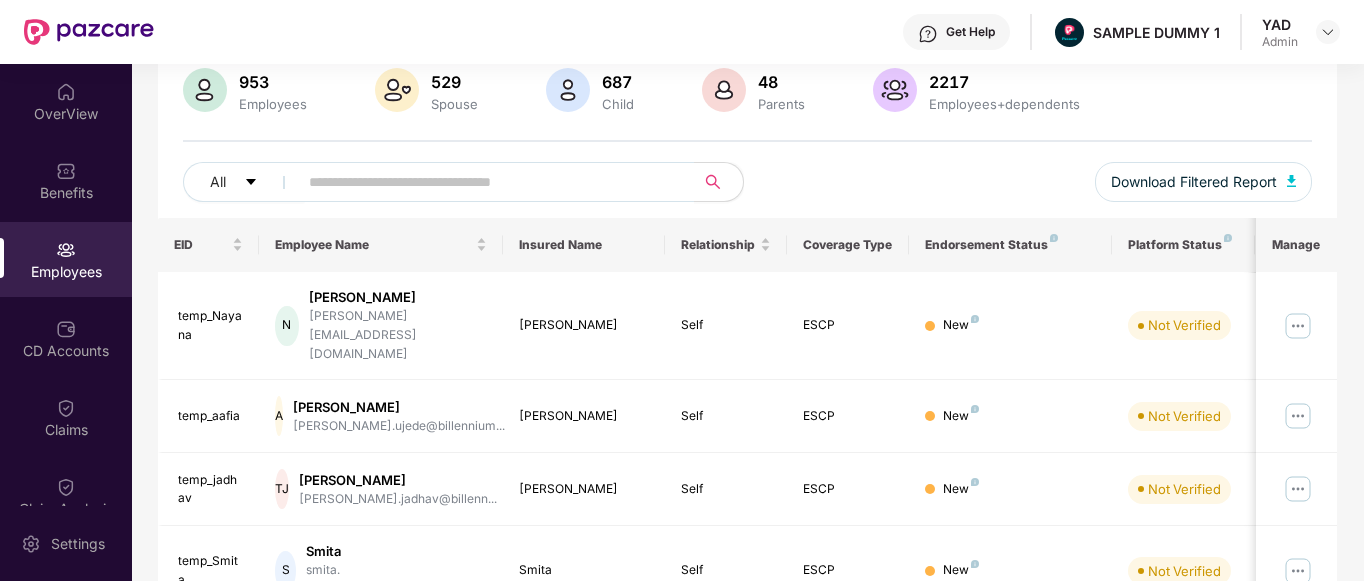 scroll, scrollTop: 0, scrollLeft: 0, axis: both 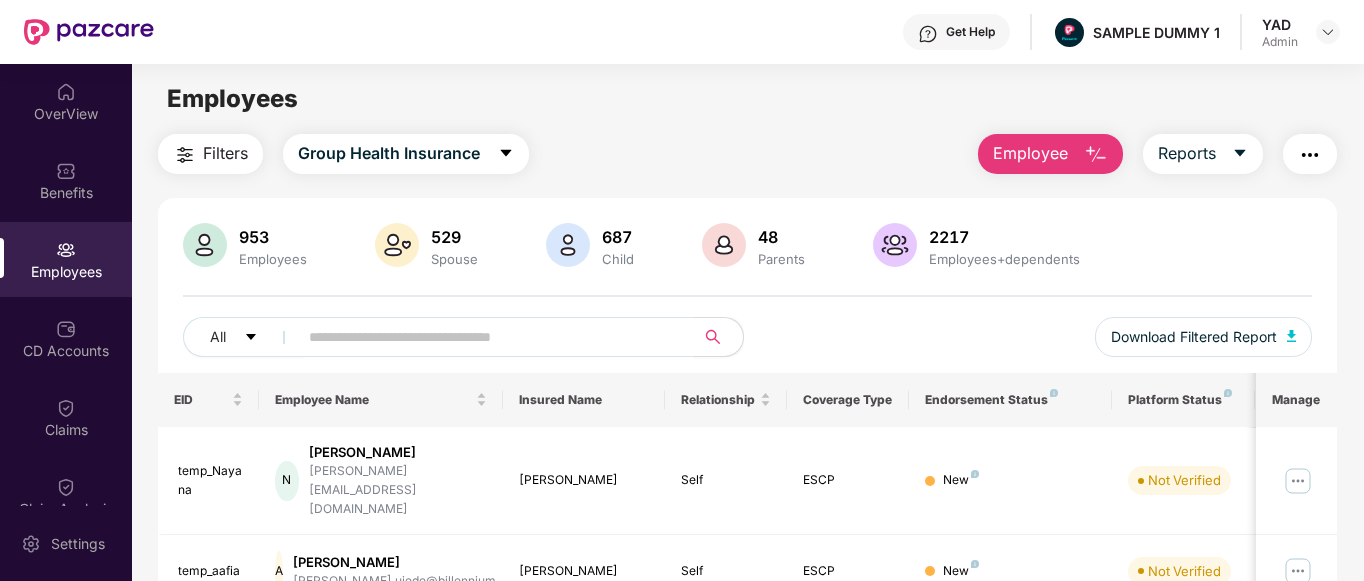 click at bounding box center (1310, 155) 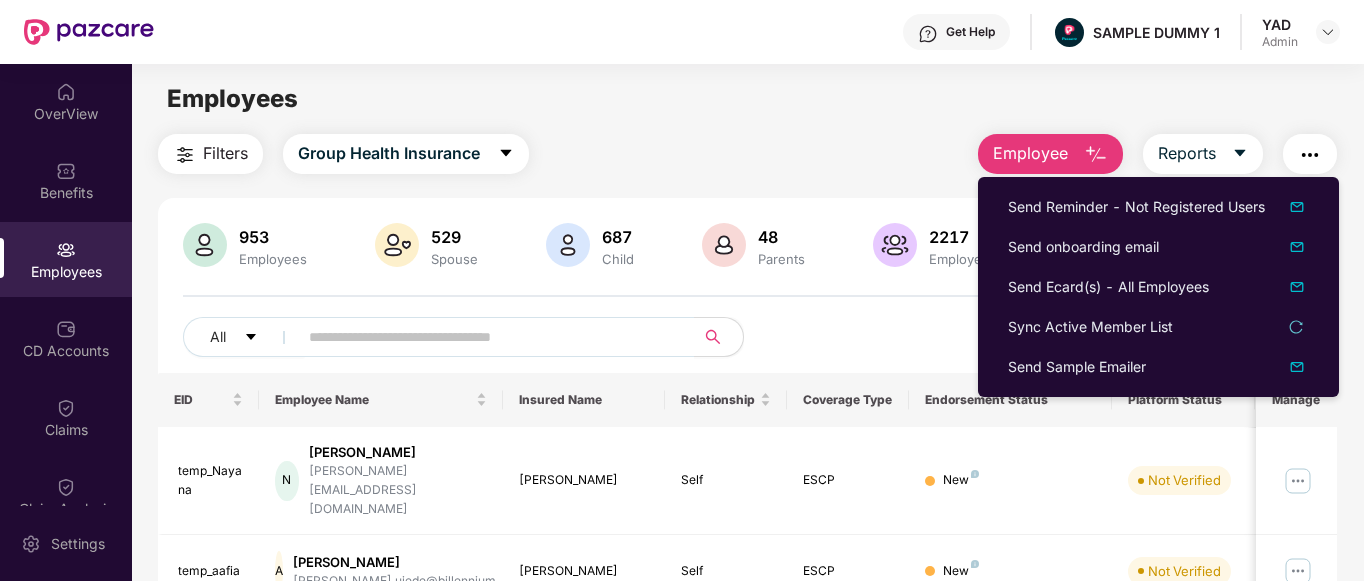 click on "Employees" at bounding box center [747, 99] 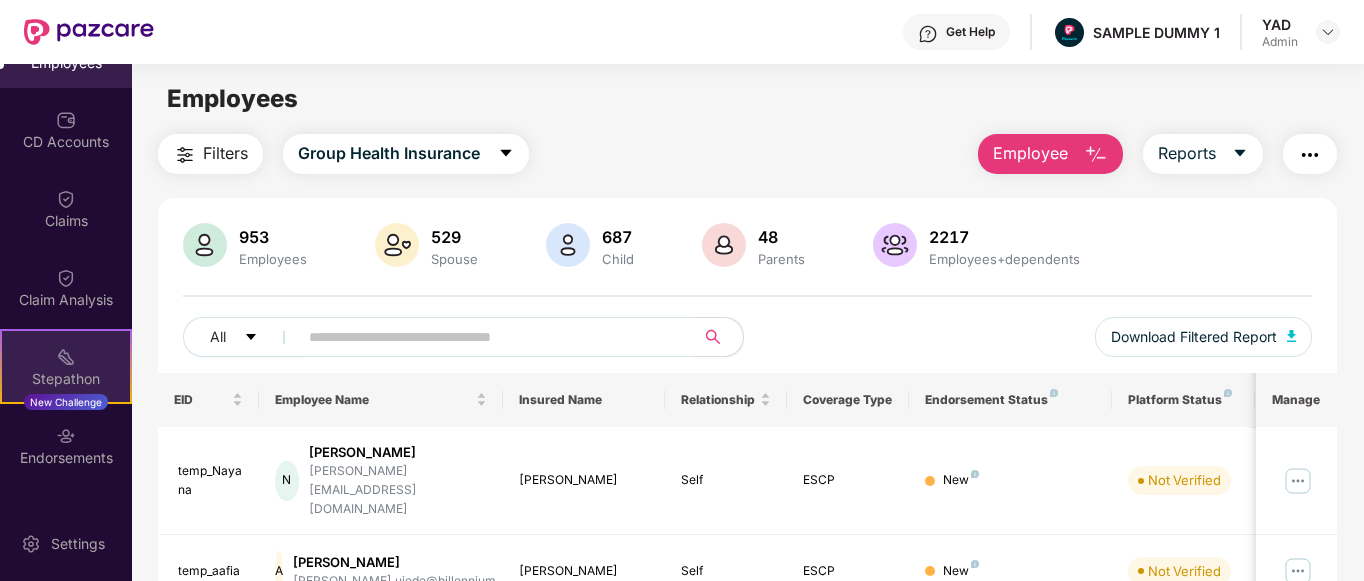 scroll, scrollTop: 347, scrollLeft: 0, axis: vertical 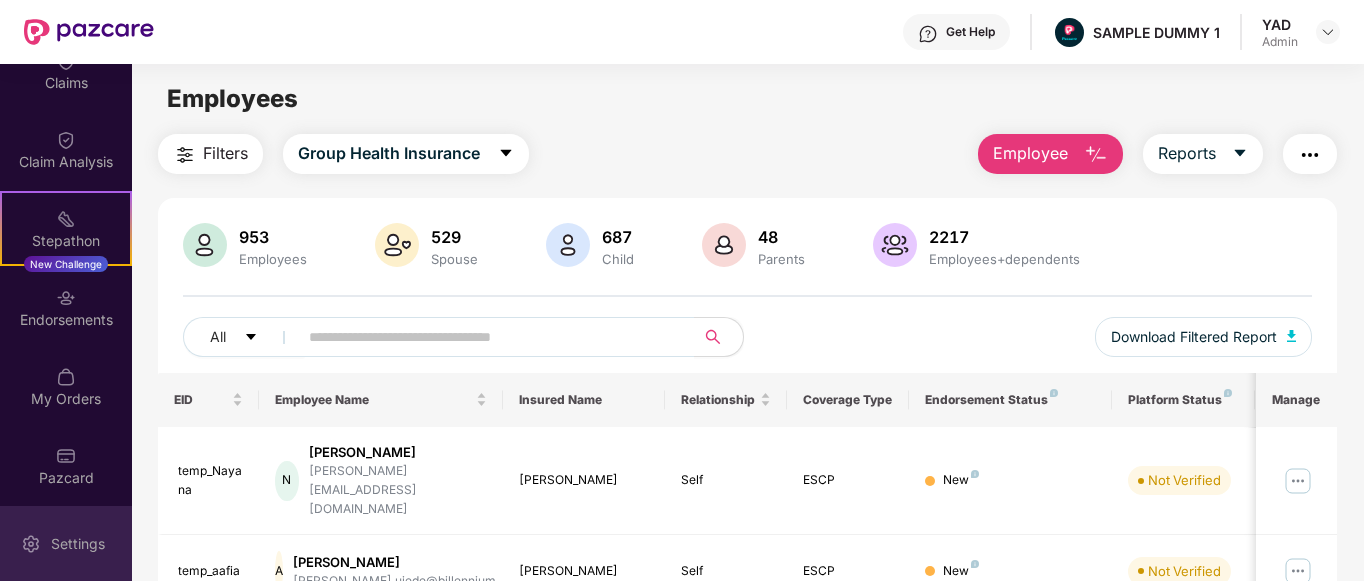 click on "Settings" at bounding box center (78, 544) 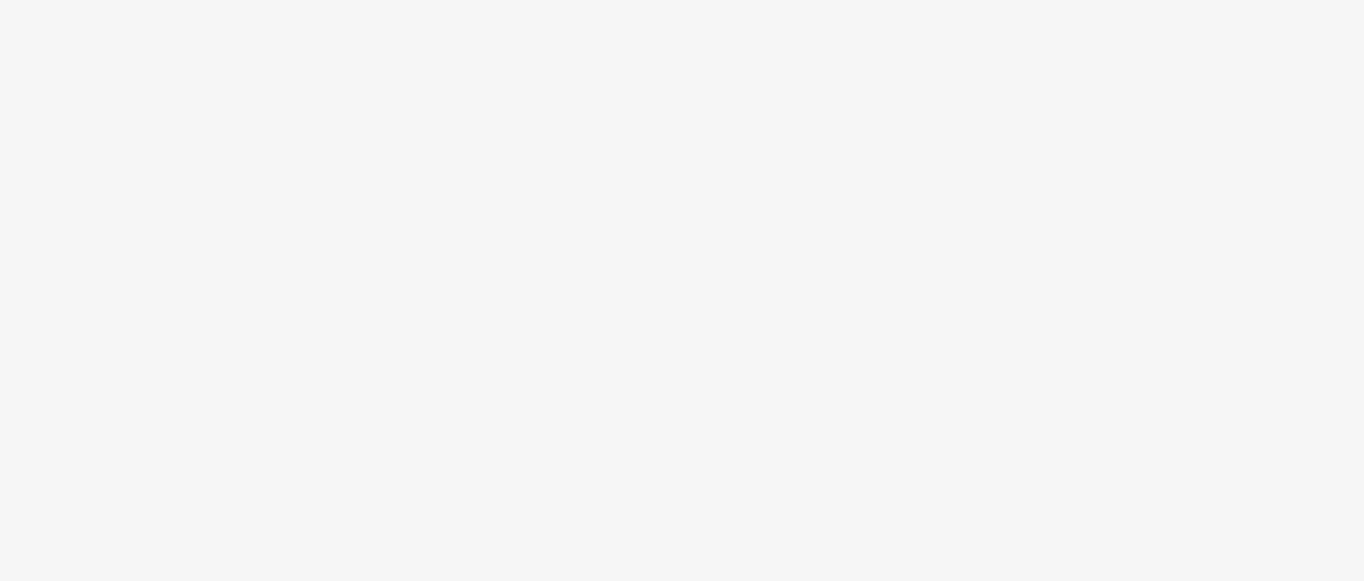scroll, scrollTop: 0, scrollLeft: 0, axis: both 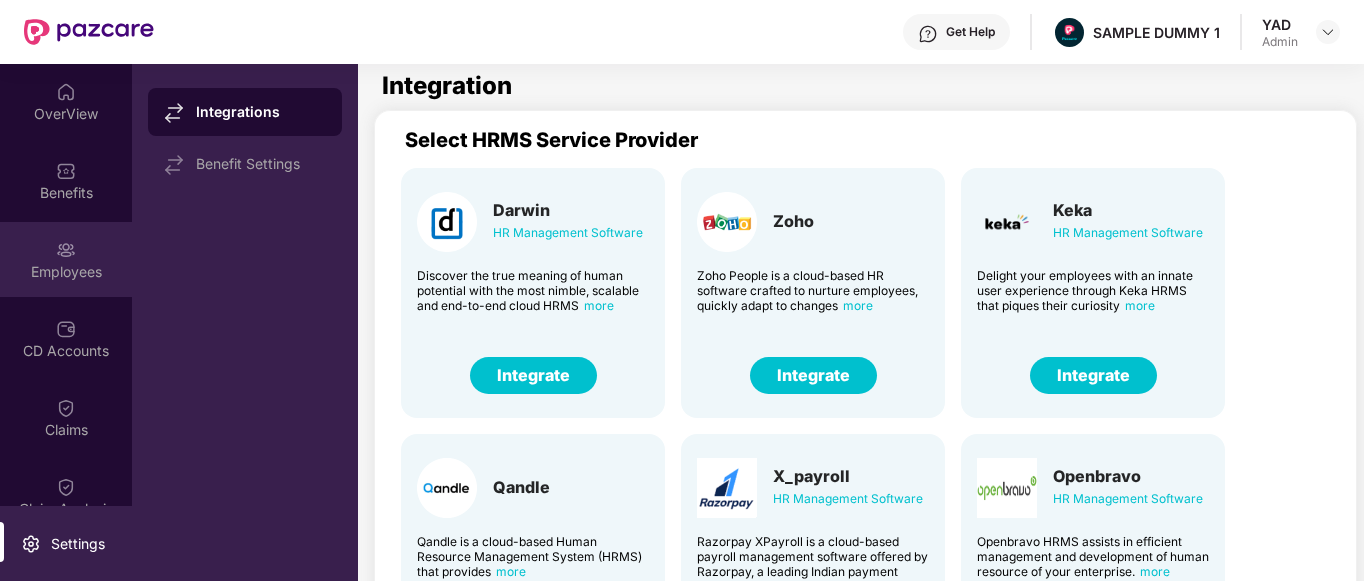 click on "Employees" at bounding box center (66, 272) 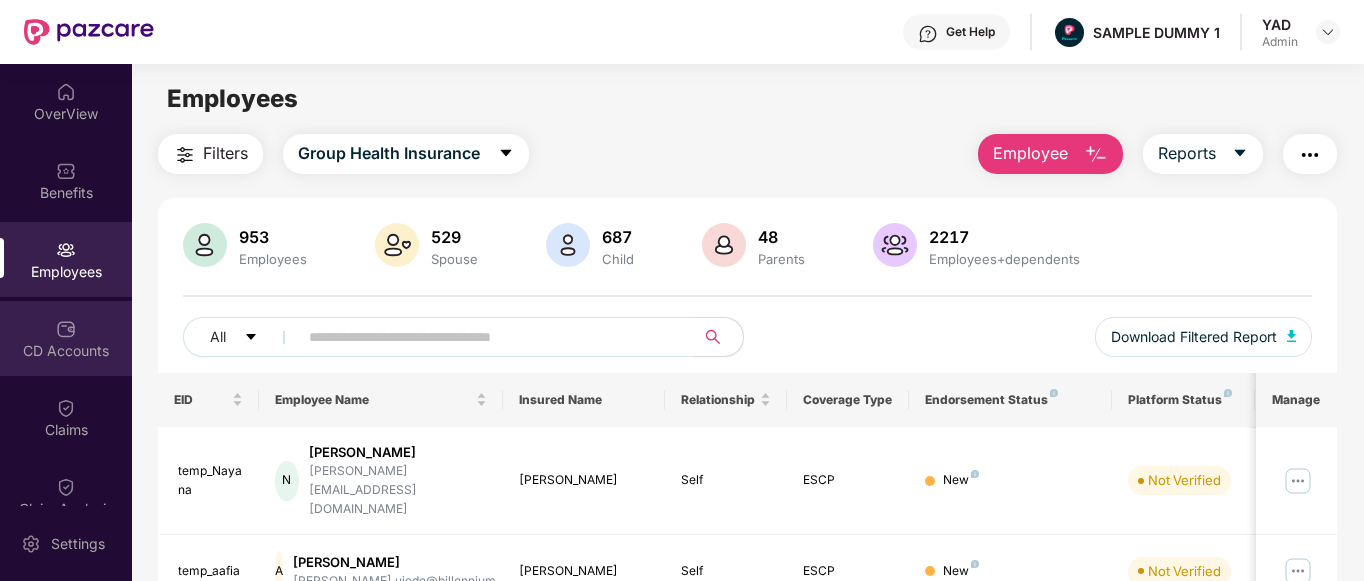 click on "CD Accounts" at bounding box center [66, 338] 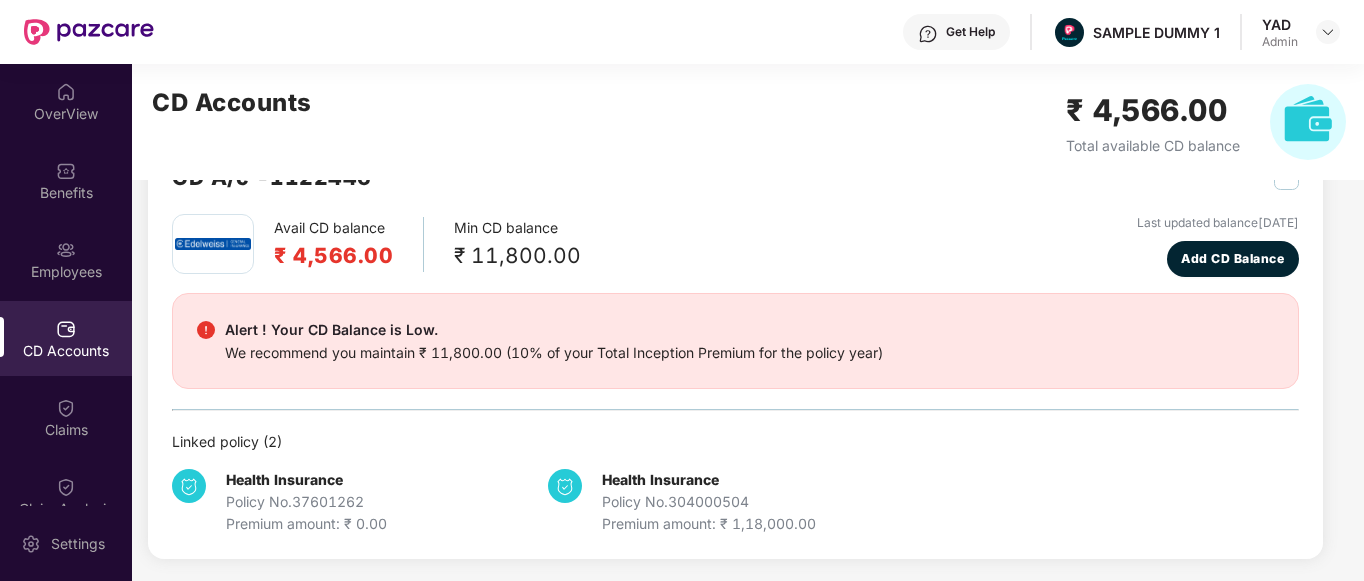 scroll, scrollTop: 0, scrollLeft: 0, axis: both 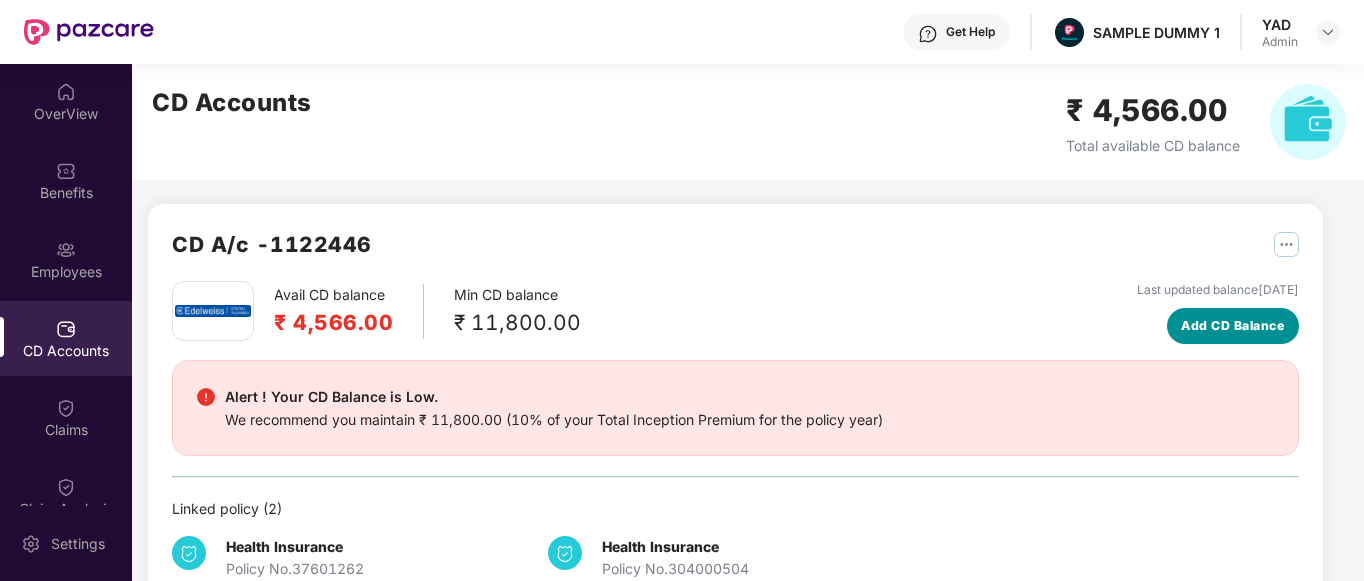 click on "Add CD Balance" at bounding box center (1232, 325) 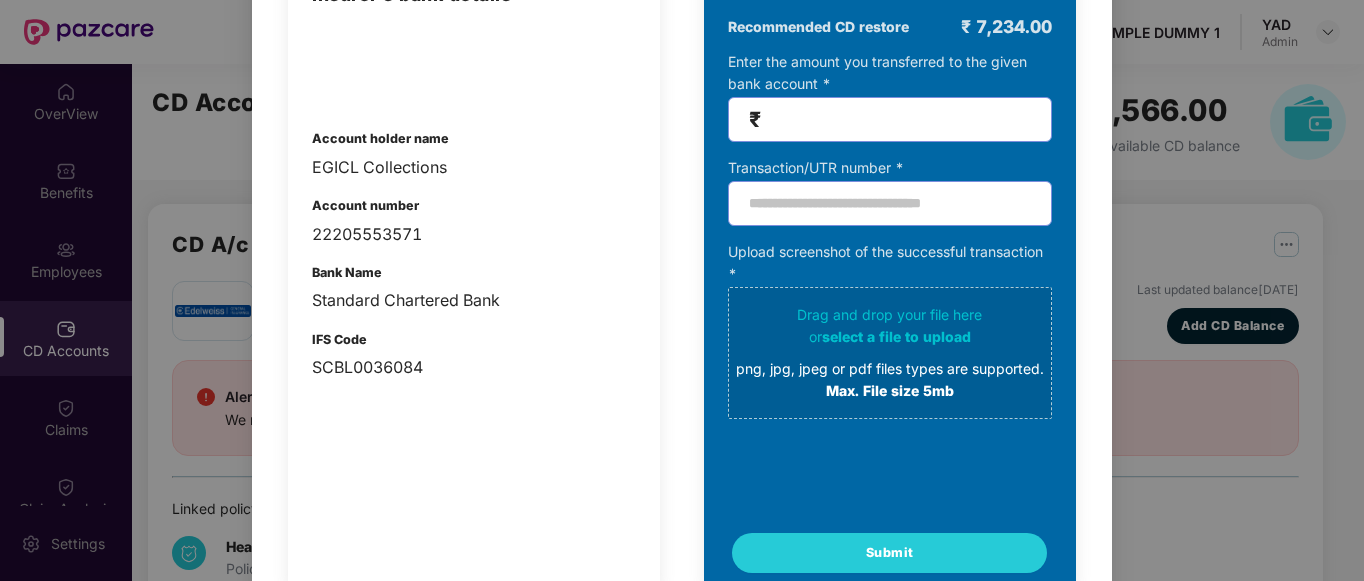 scroll, scrollTop: 223, scrollLeft: 0, axis: vertical 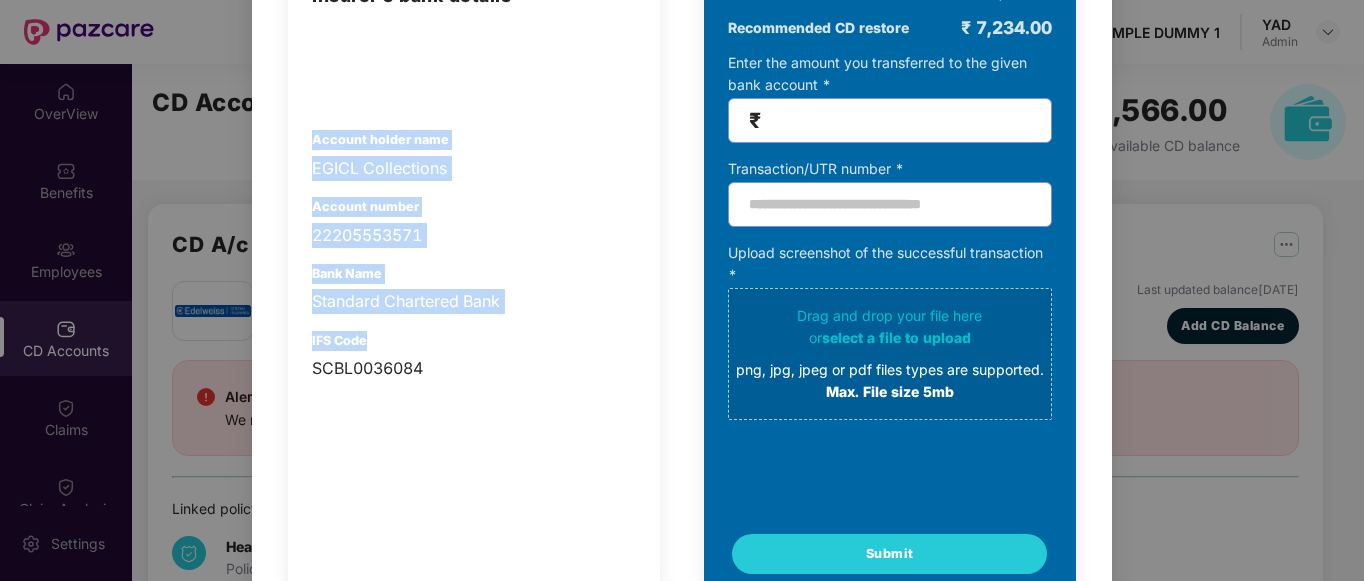 drag, startPoint x: 315, startPoint y: 146, endPoint x: 488, endPoint y: 347, distance: 265.19803 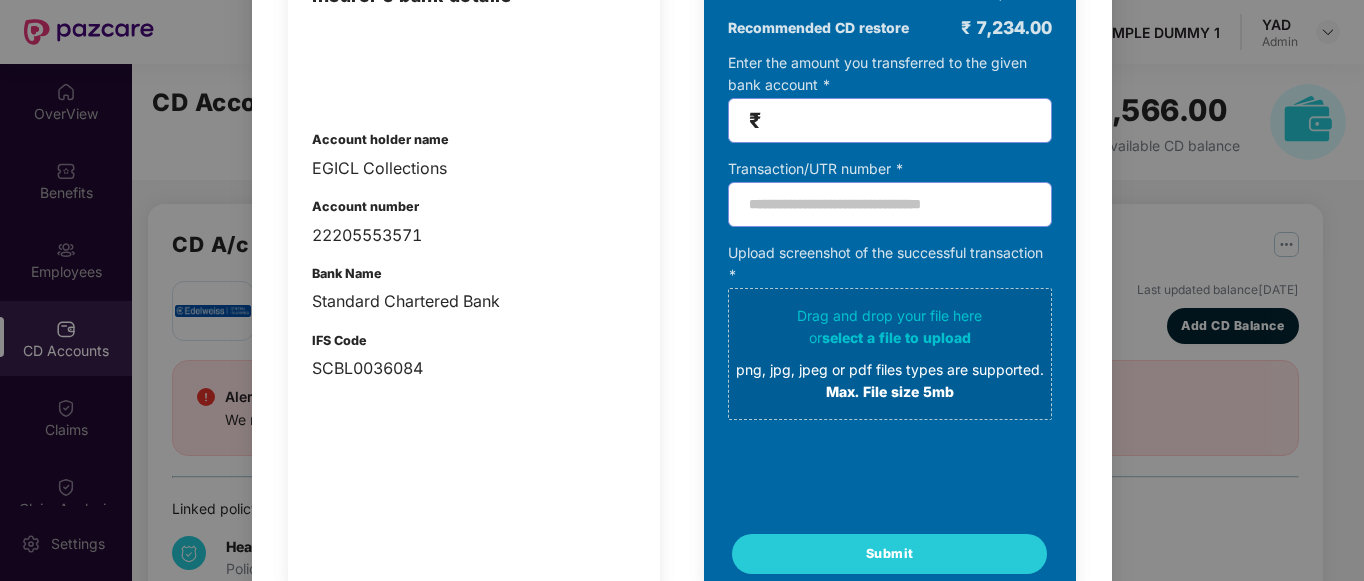scroll, scrollTop: 0, scrollLeft: 0, axis: both 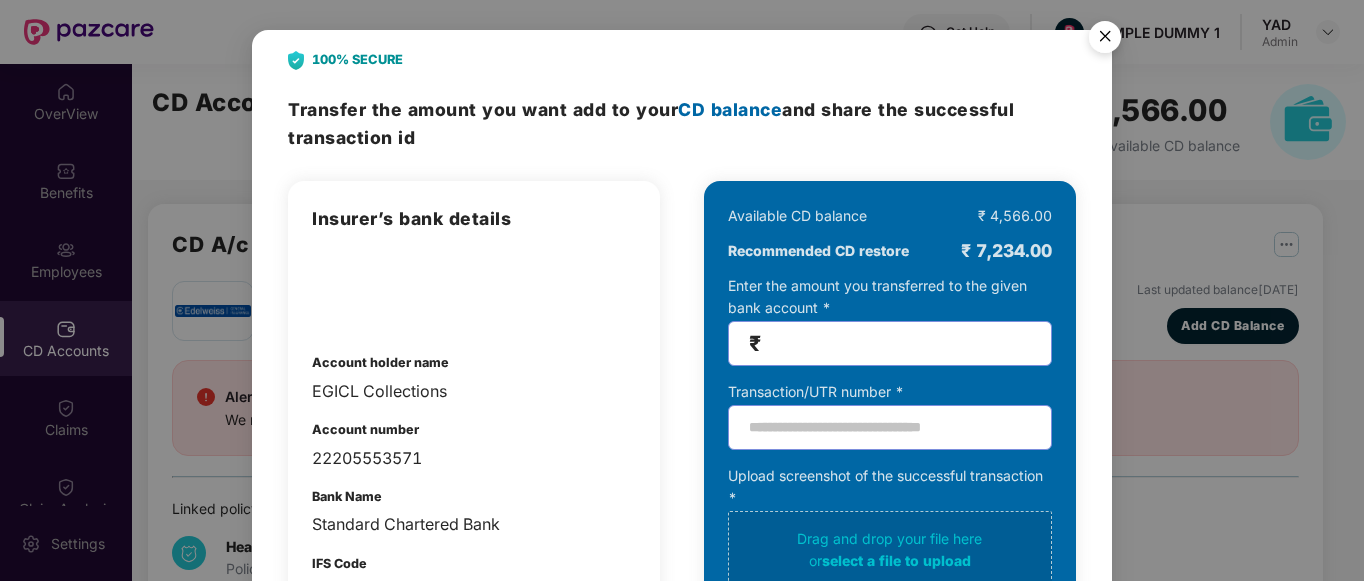 click at bounding box center [1105, 40] 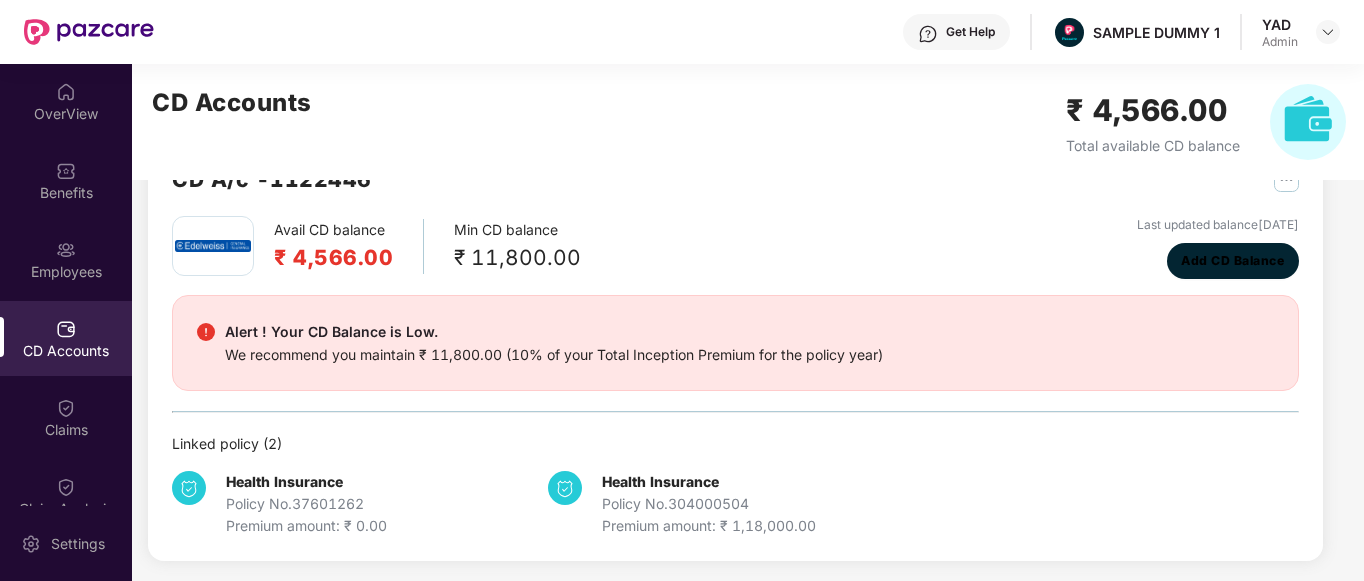 scroll, scrollTop: 66, scrollLeft: 0, axis: vertical 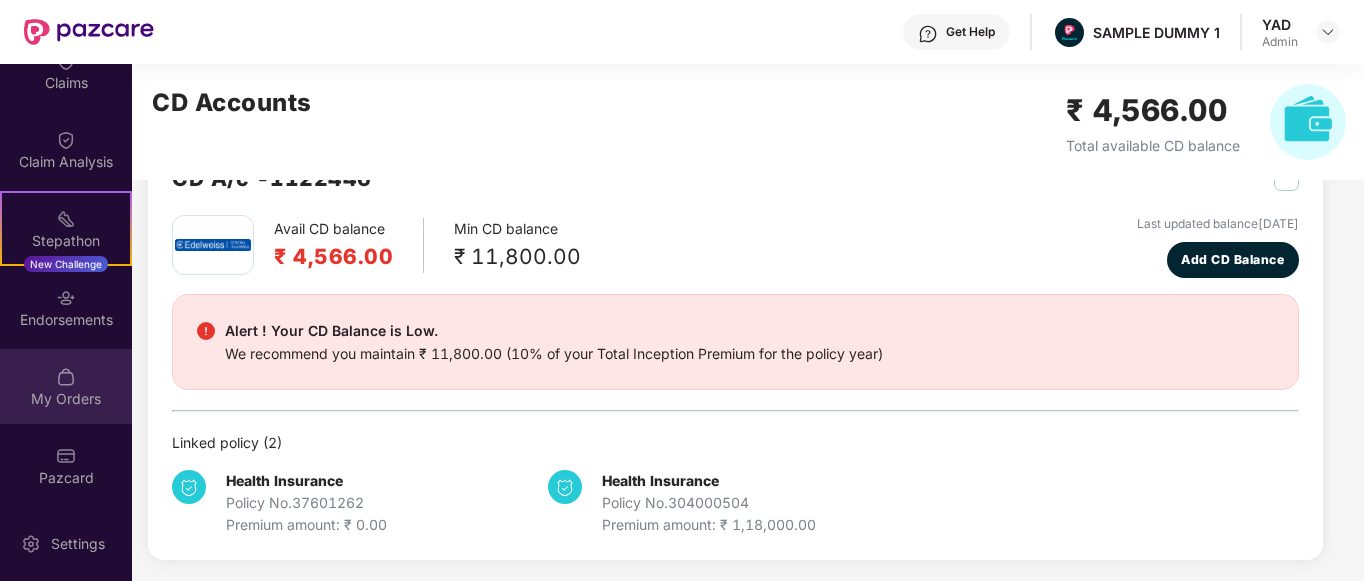 click at bounding box center [66, 377] 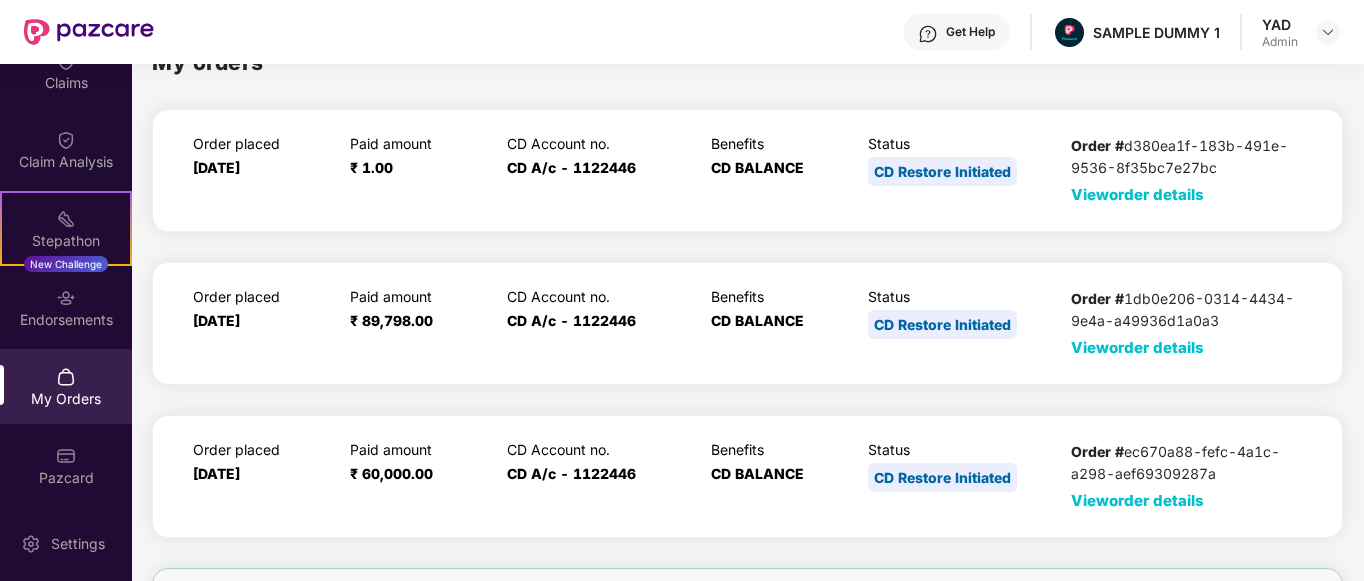 scroll, scrollTop: 13, scrollLeft: 0, axis: vertical 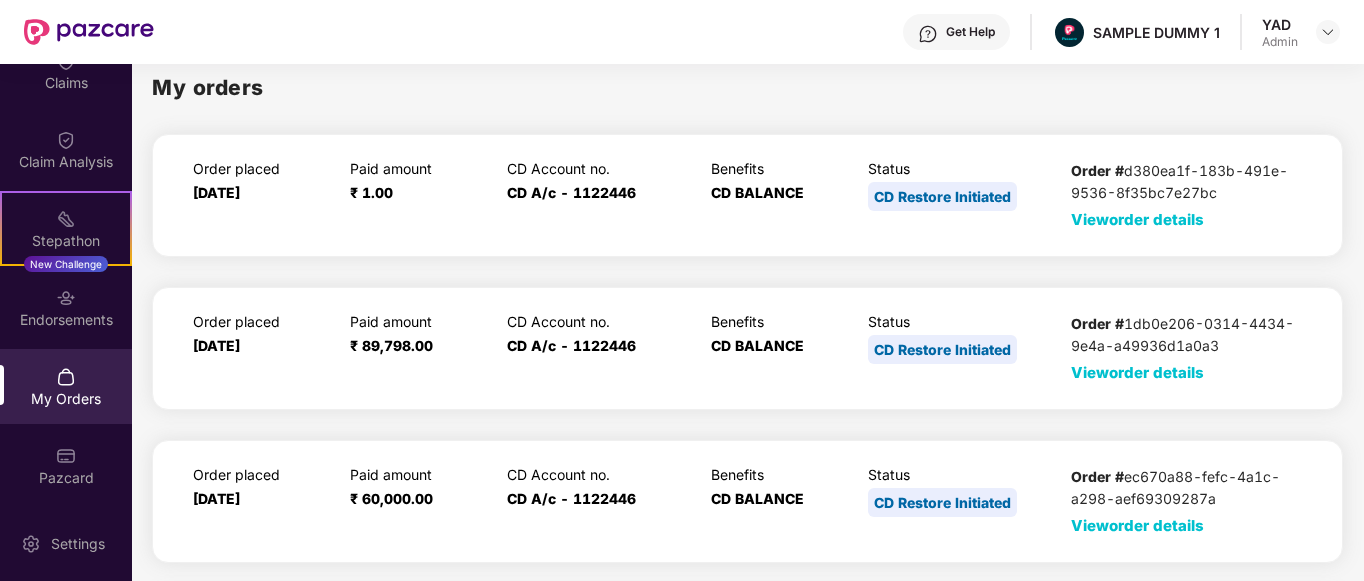 click on "View  order details" at bounding box center (1137, 372) 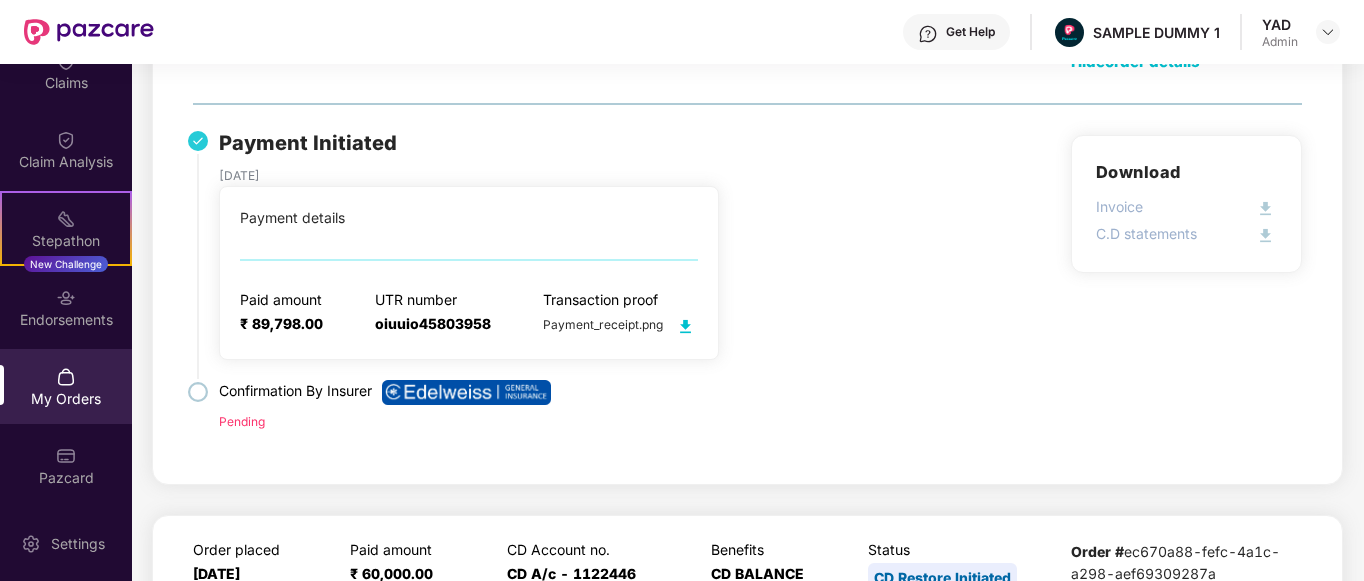 scroll, scrollTop: 0, scrollLeft: 0, axis: both 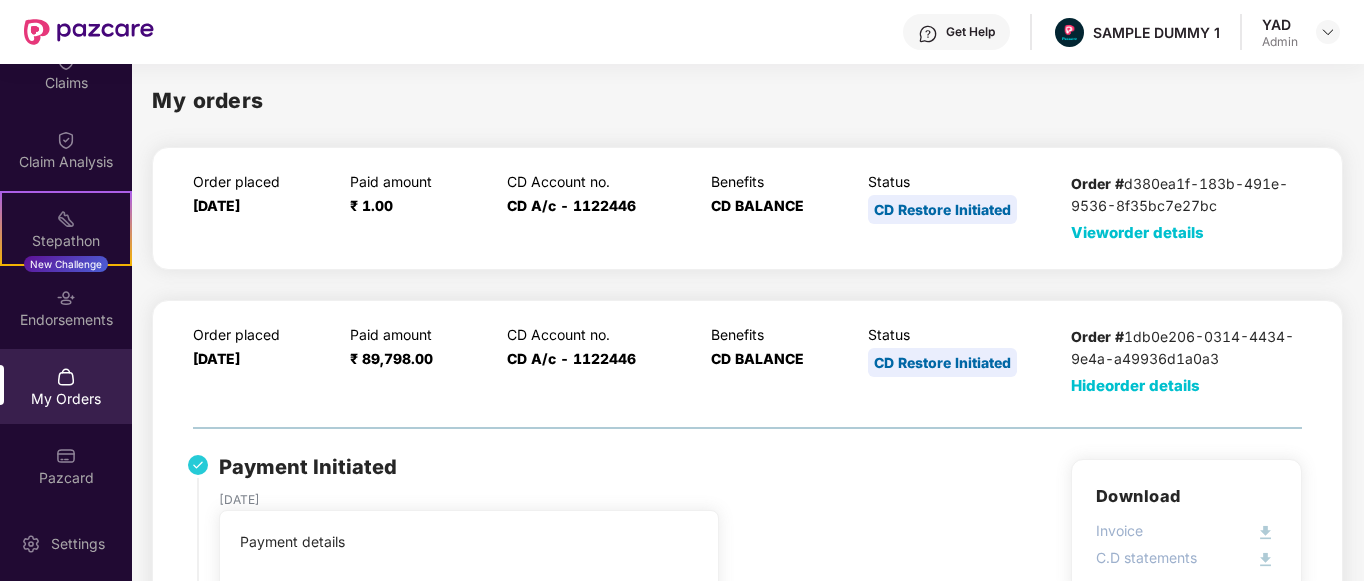 click on "Hide  order details" at bounding box center (1135, 385) 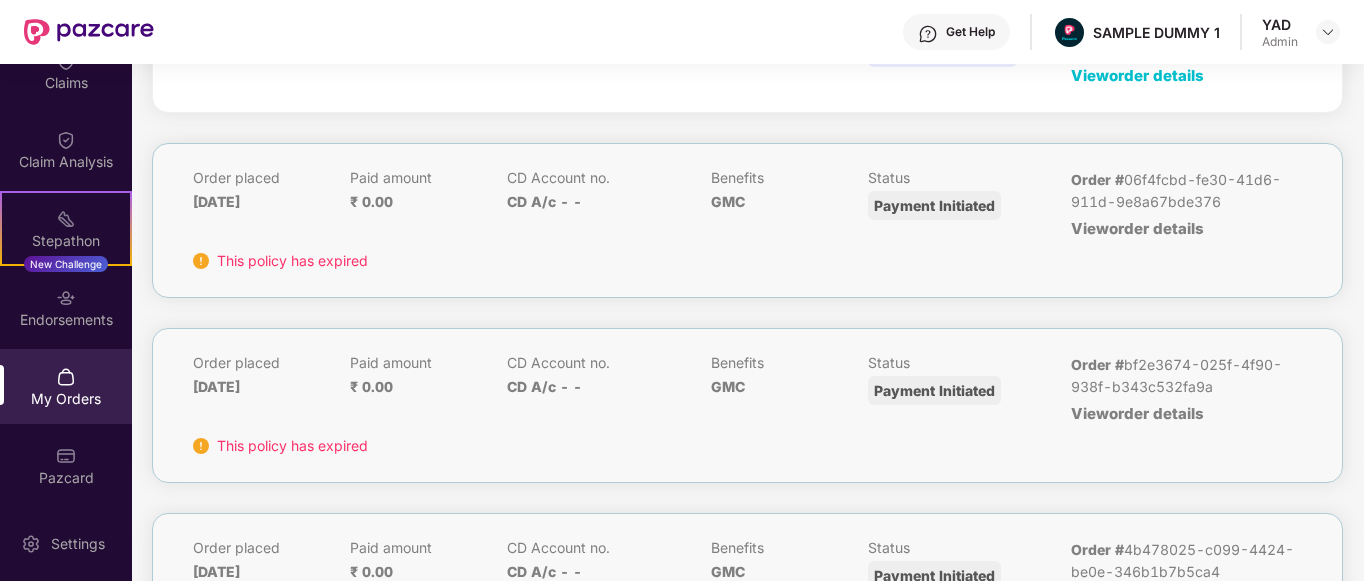 scroll, scrollTop: 0, scrollLeft: 0, axis: both 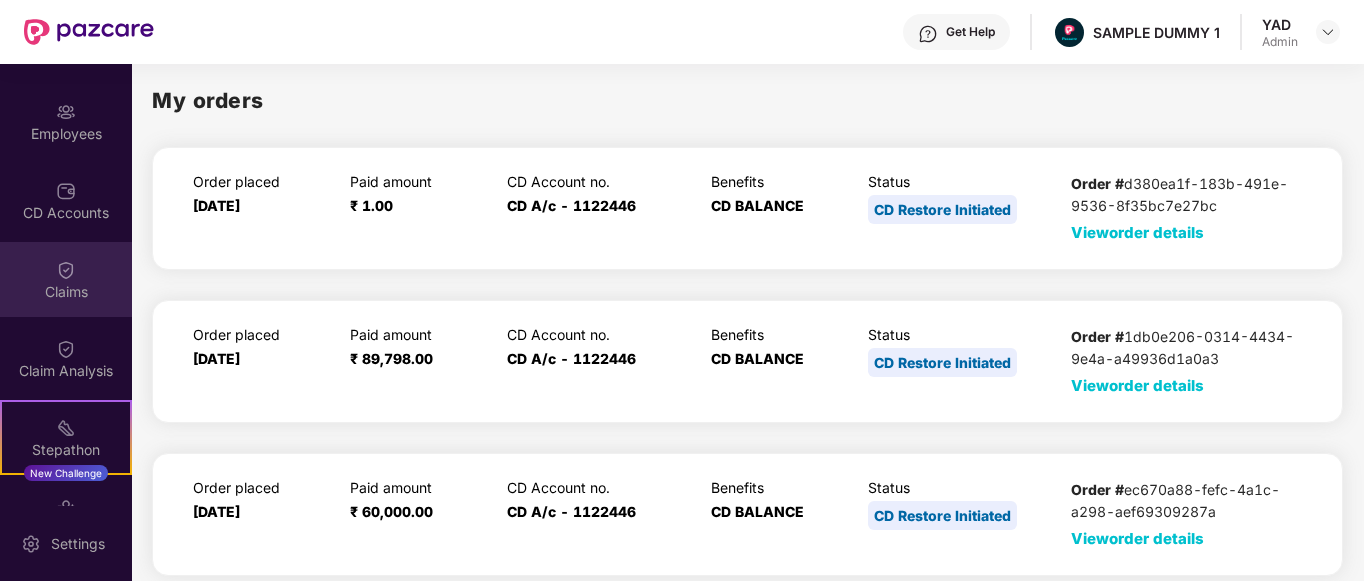 click at bounding box center [66, 270] 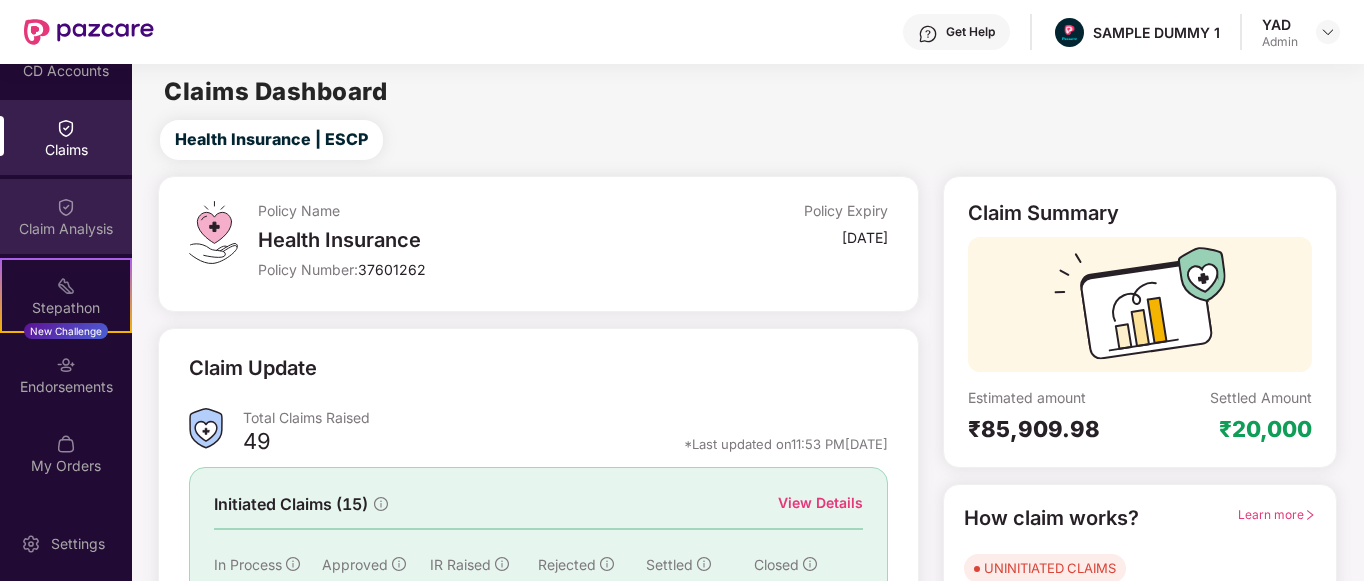 scroll, scrollTop: 327, scrollLeft: 0, axis: vertical 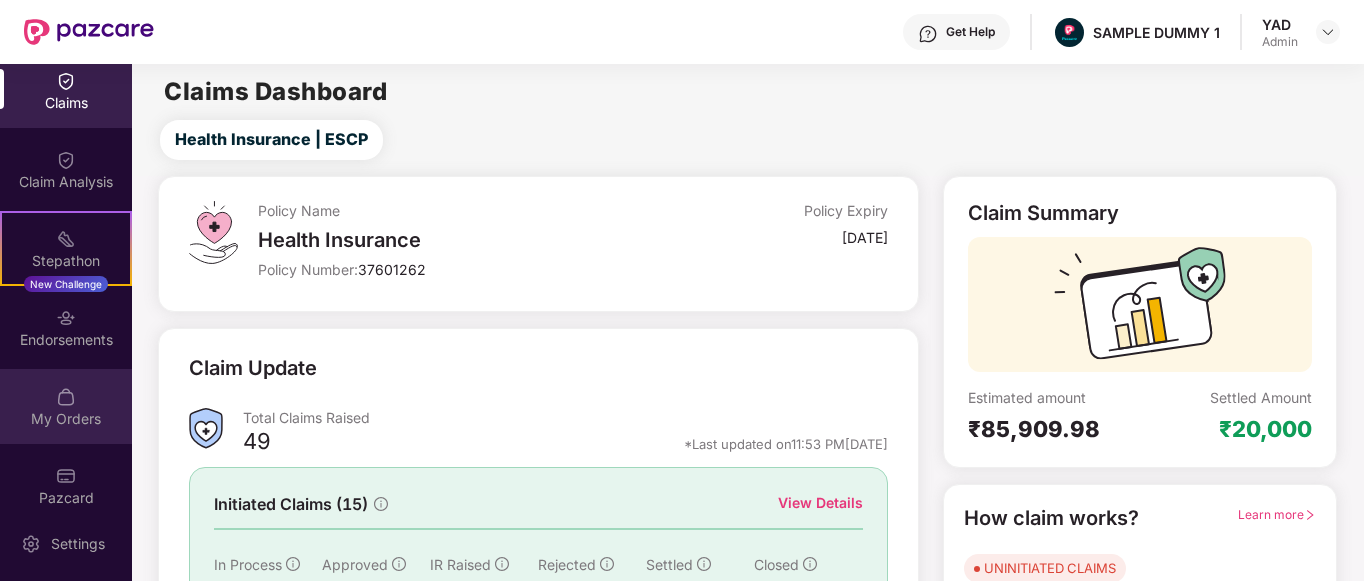 click on "My Orders" at bounding box center (66, 406) 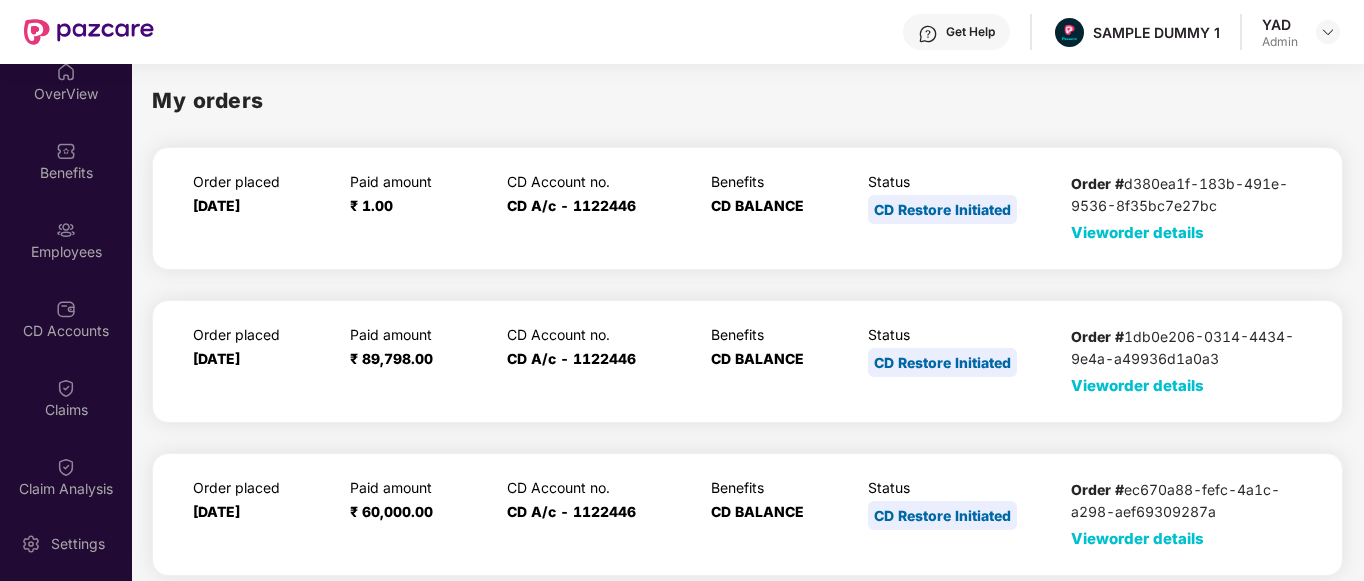 scroll, scrollTop: 5, scrollLeft: 0, axis: vertical 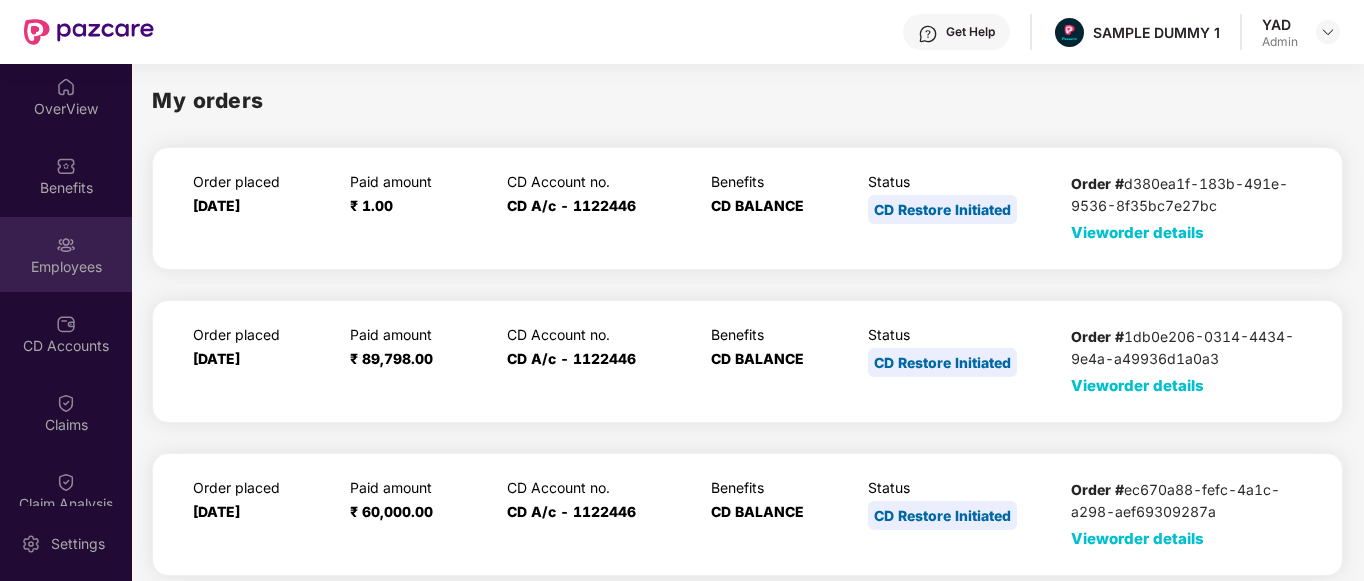 click on "Employees" at bounding box center [66, 267] 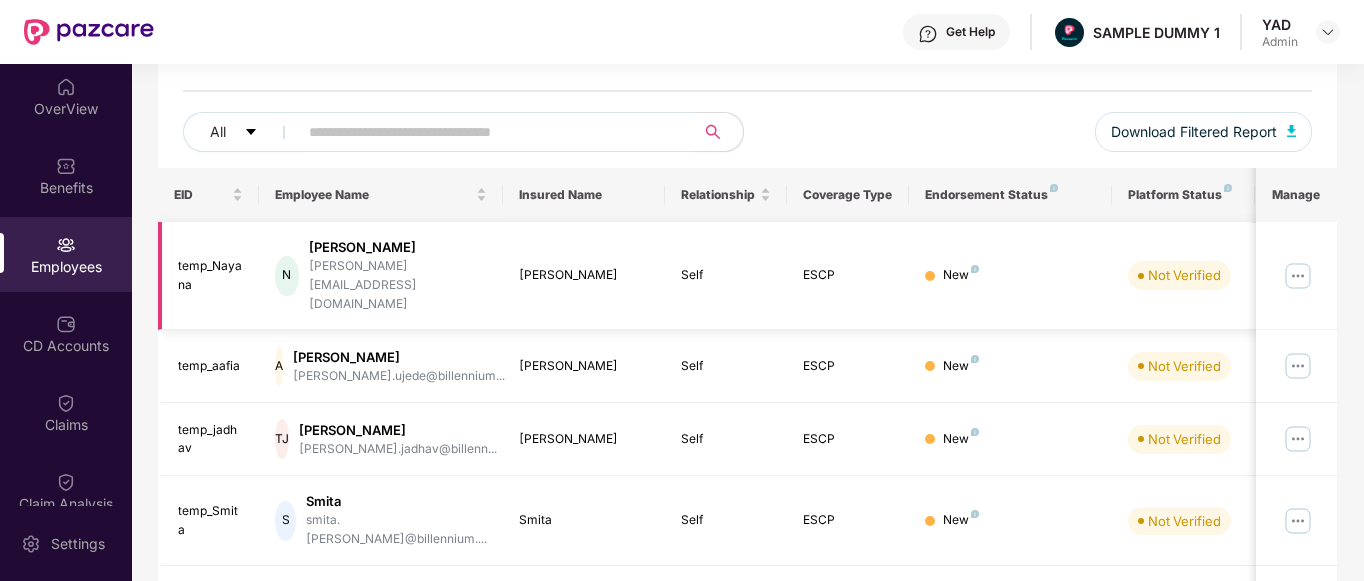 scroll, scrollTop: 0, scrollLeft: 0, axis: both 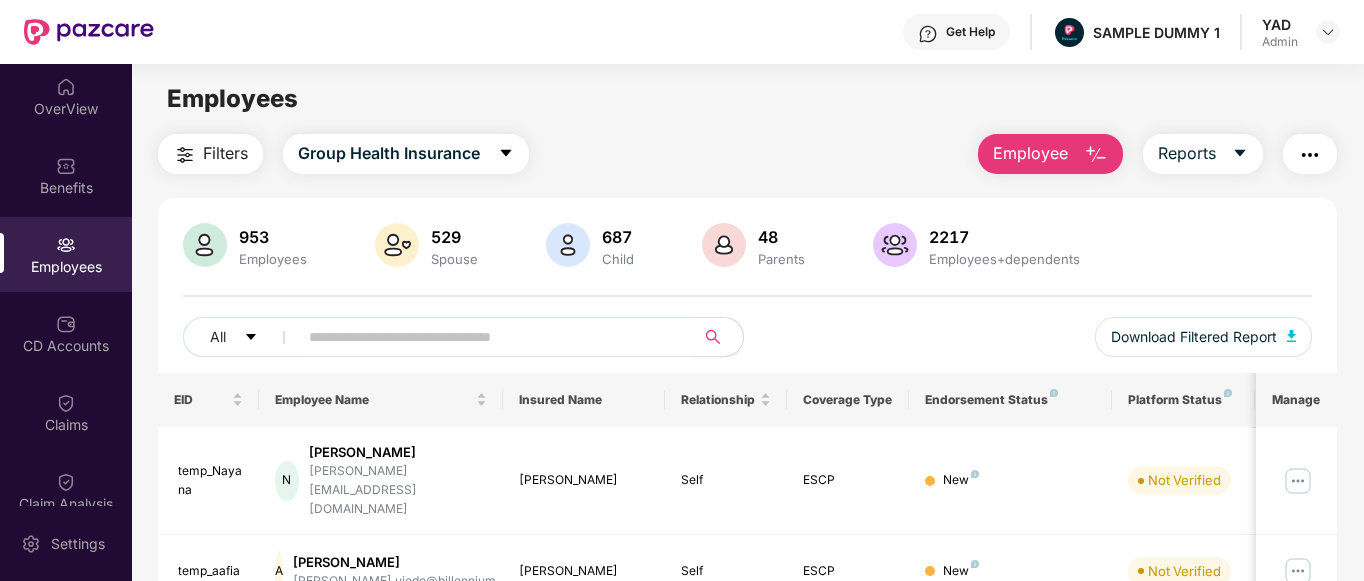 click at bounding box center [1310, 155] 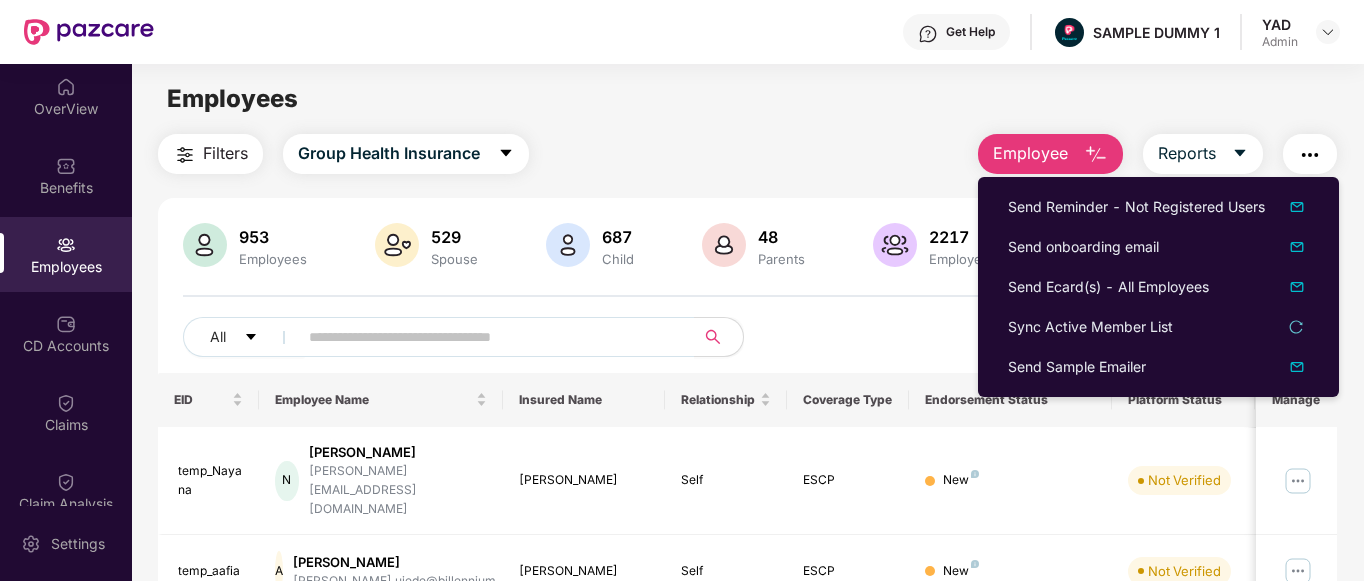 click on "Employees" at bounding box center (747, 99) 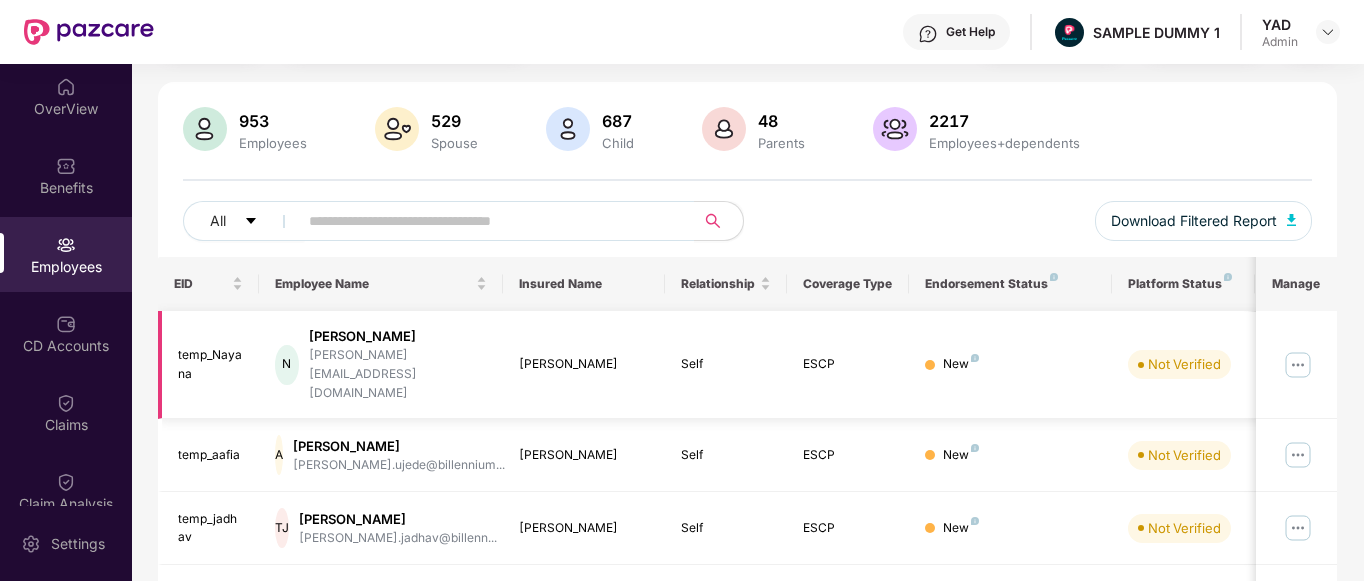 scroll, scrollTop: 119, scrollLeft: 0, axis: vertical 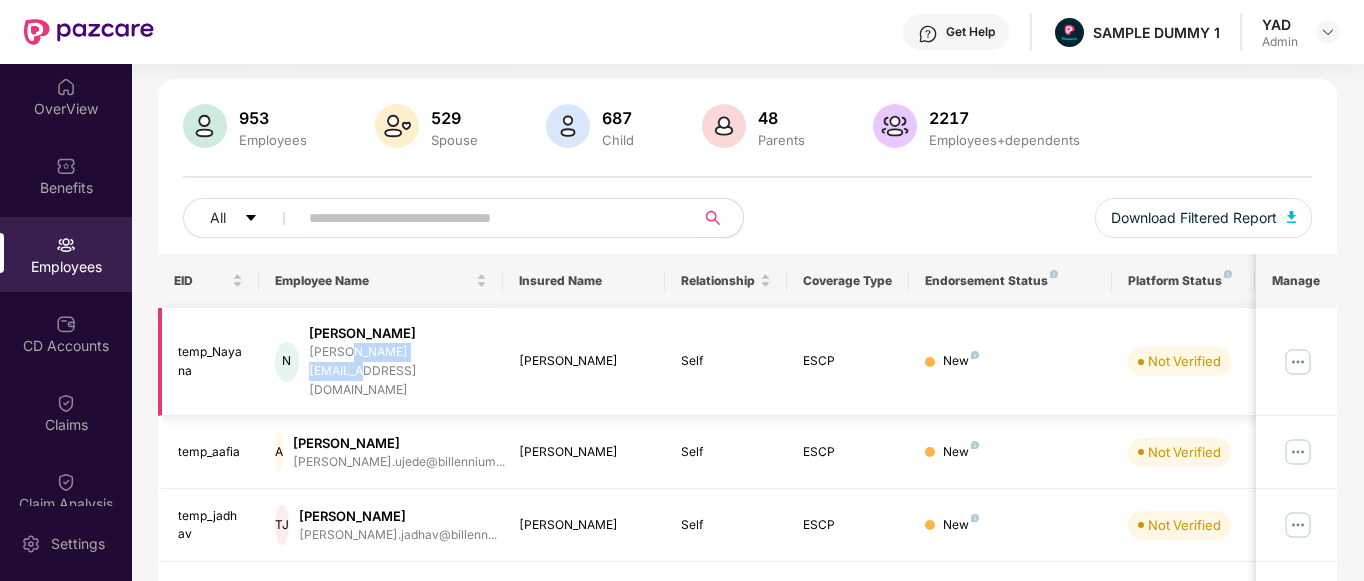 drag, startPoint x: 366, startPoint y: 357, endPoint x: 472, endPoint y: 359, distance: 106.01887 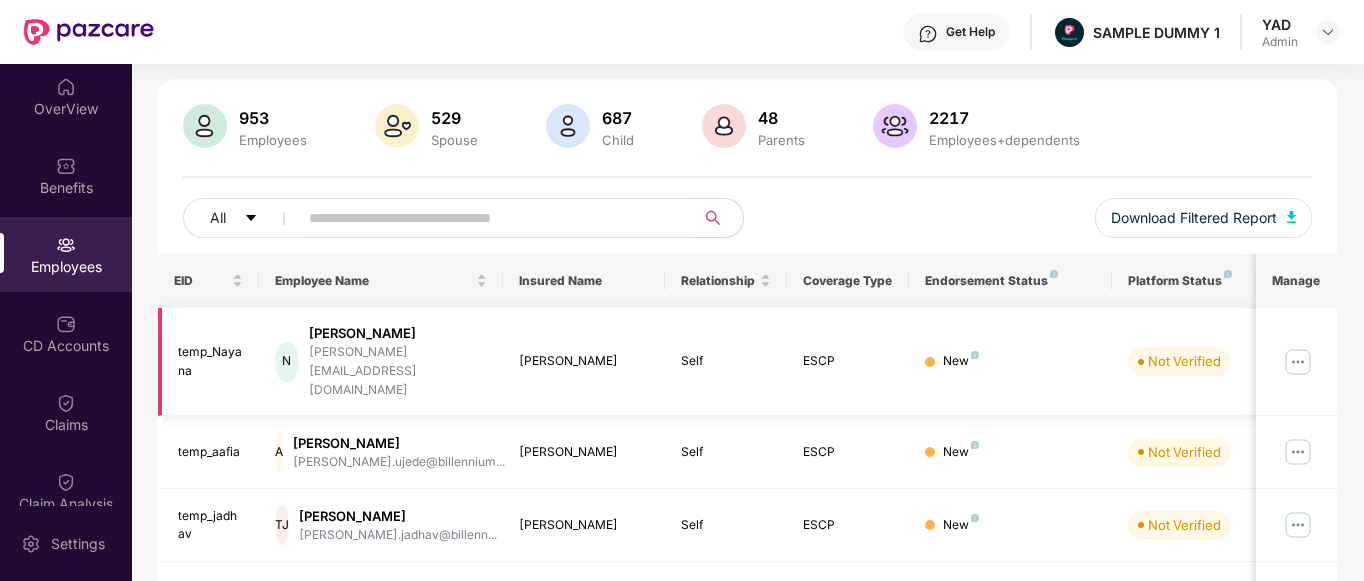 click on "N [PERSON_NAME]   [PERSON_NAME][EMAIL_ADDRESS][DOMAIN_NAME]" at bounding box center (381, 362) 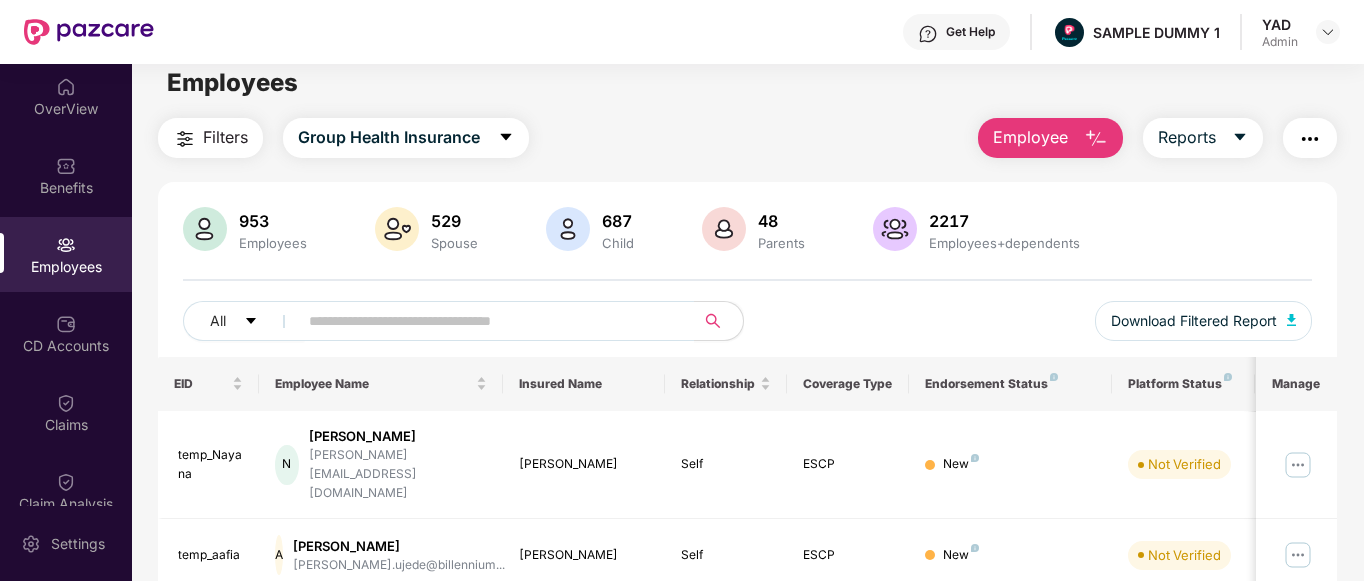 scroll, scrollTop: 0, scrollLeft: 0, axis: both 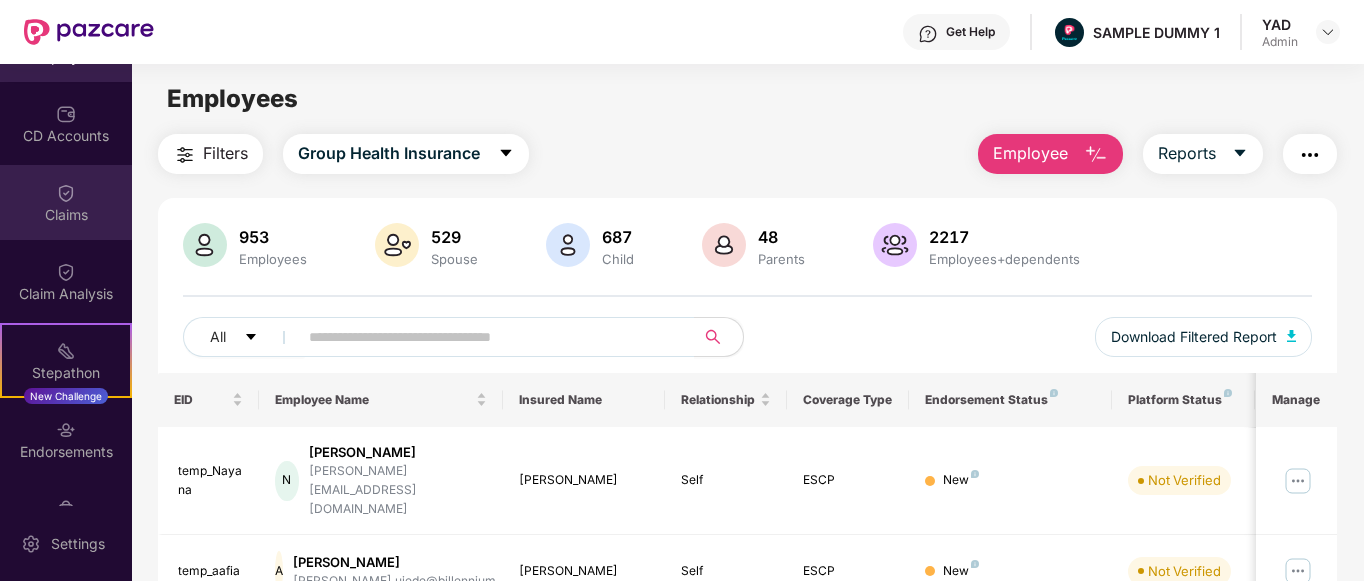 click on "Claims" at bounding box center (66, 202) 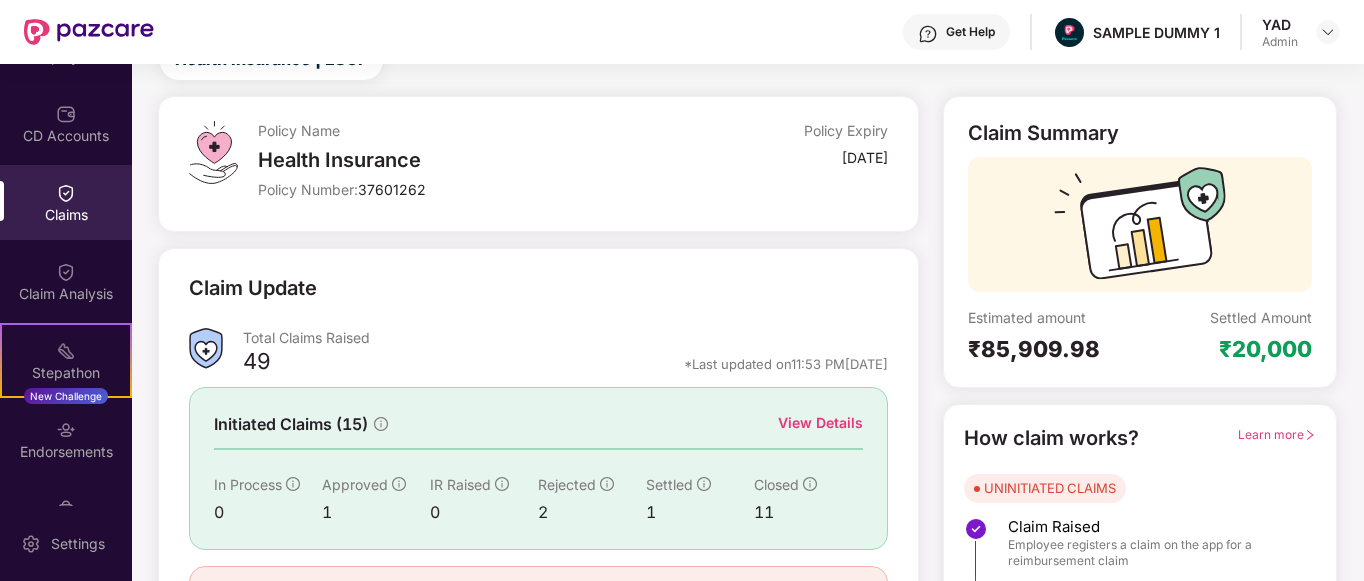 scroll, scrollTop: 79, scrollLeft: 0, axis: vertical 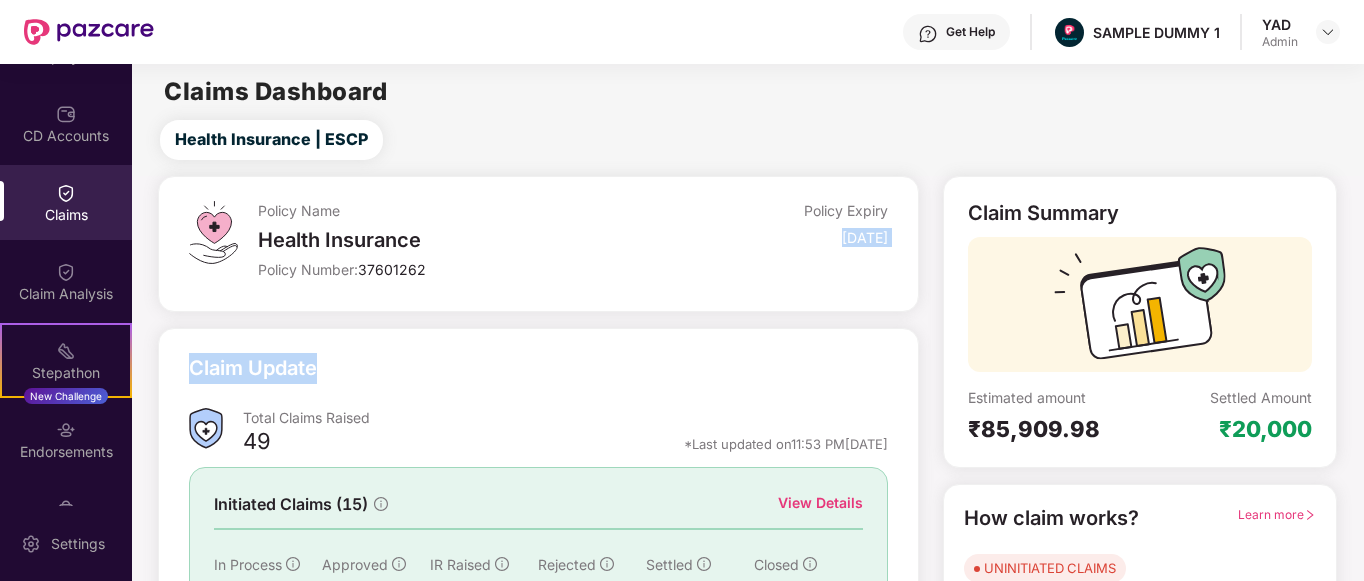 drag, startPoint x: 925, startPoint y: 277, endPoint x: 911, endPoint y: 209, distance: 69.426216 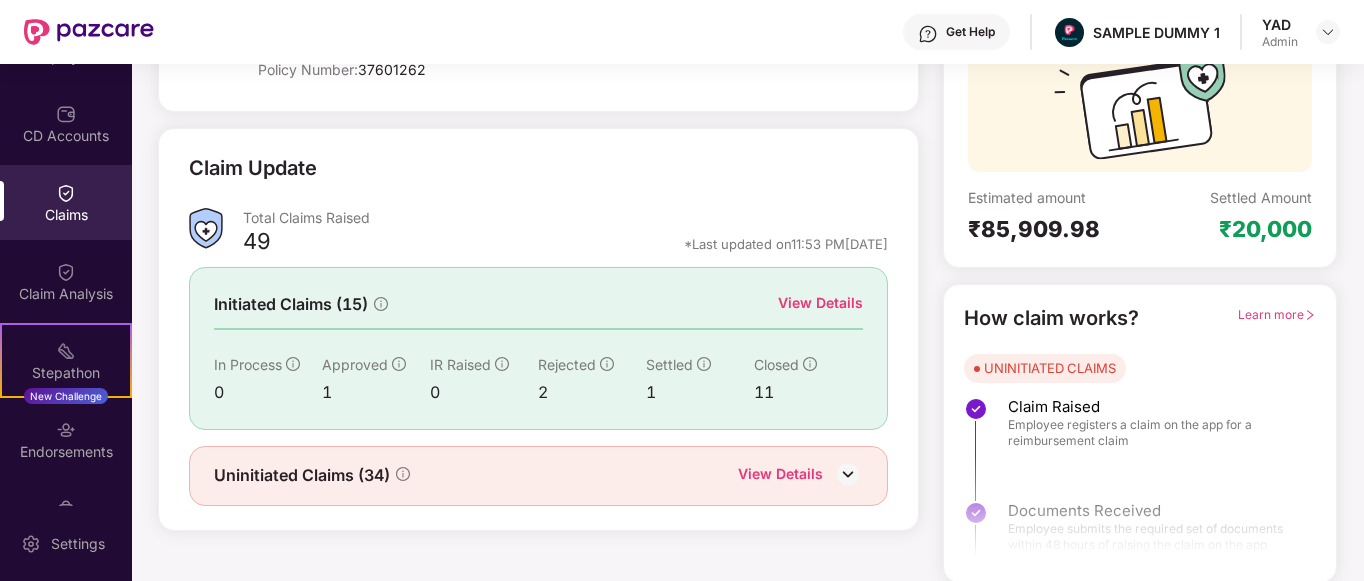 scroll, scrollTop: 200, scrollLeft: 0, axis: vertical 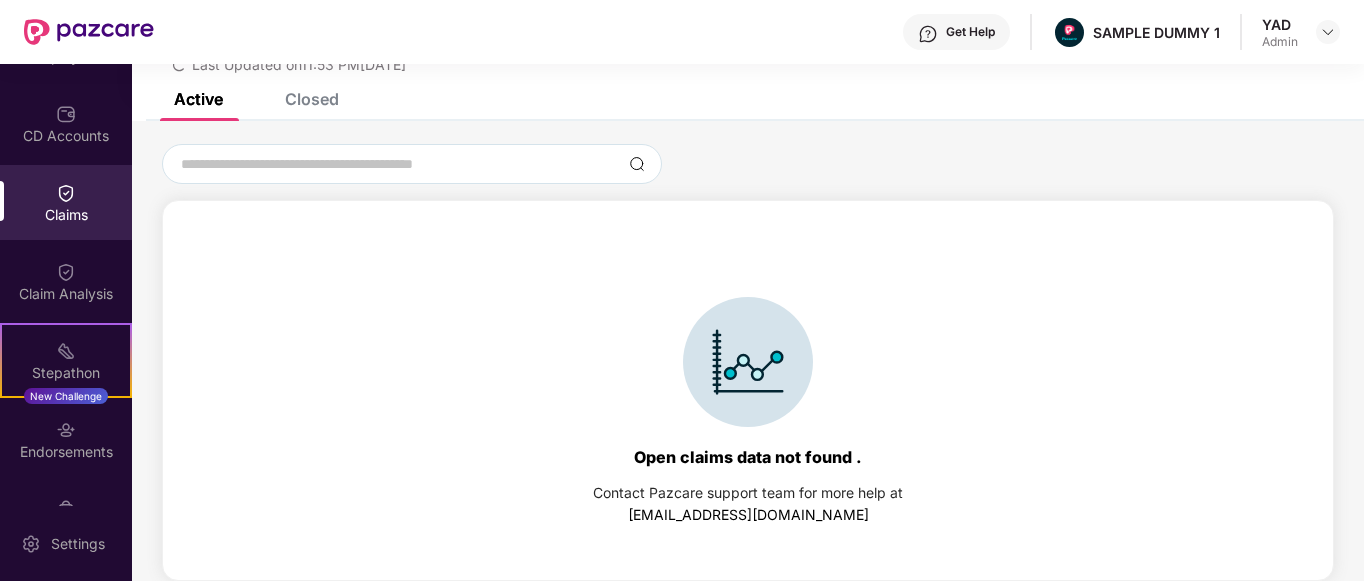 click on "Closed" at bounding box center [297, 99] 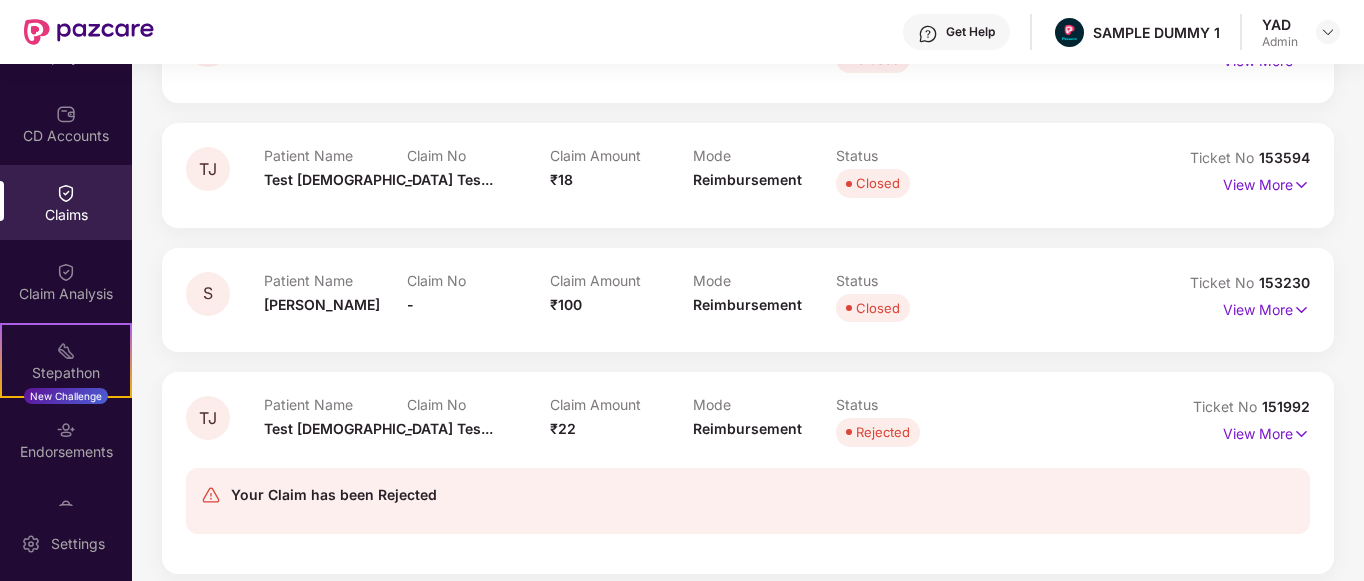 scroll, scrollTop: 307, scrollLeft: 0, axis: vertical 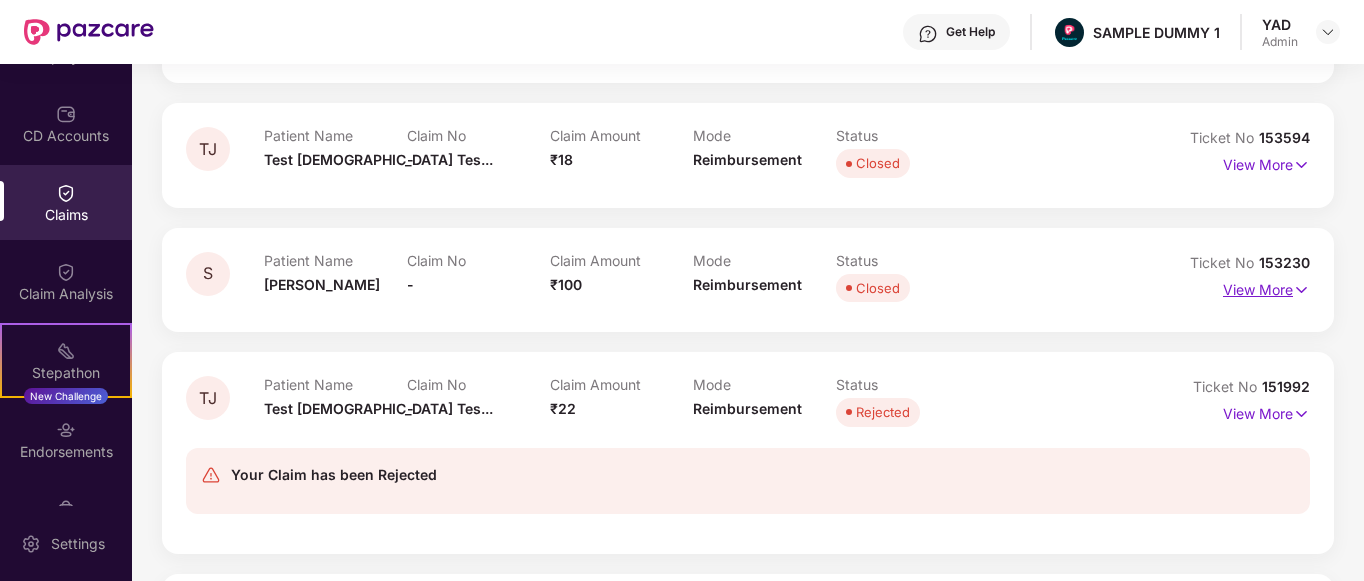 click at bounding box center (1301, 290) 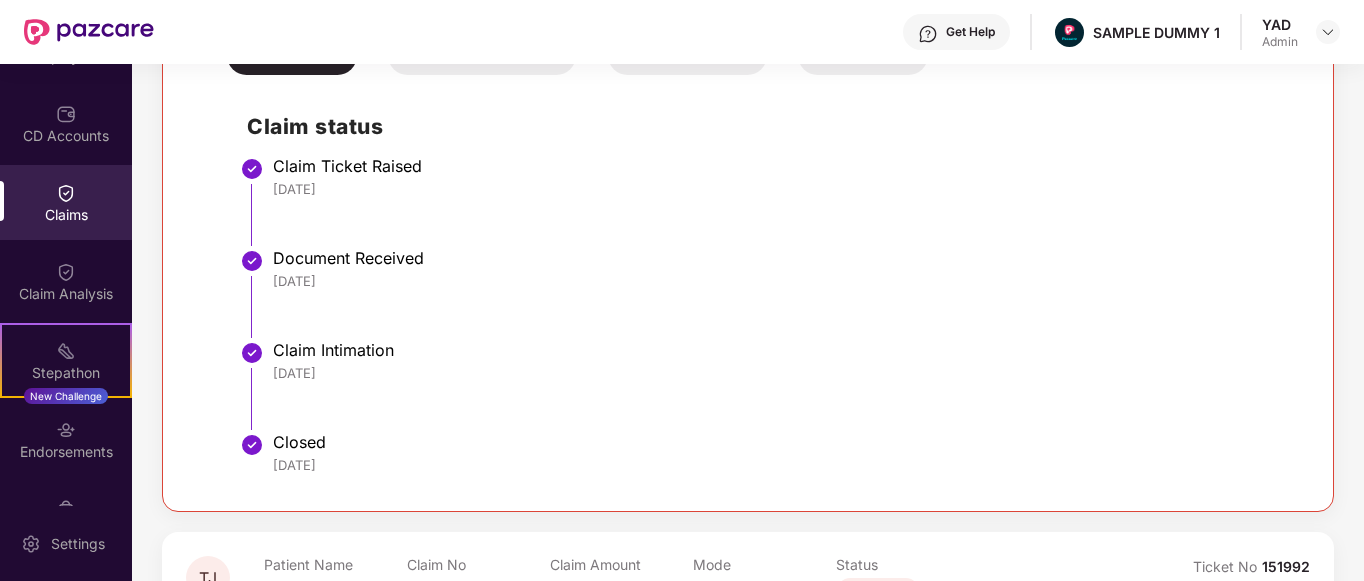 scroll, scrollTop: 509, scrollLeft: 0, axis: vertical 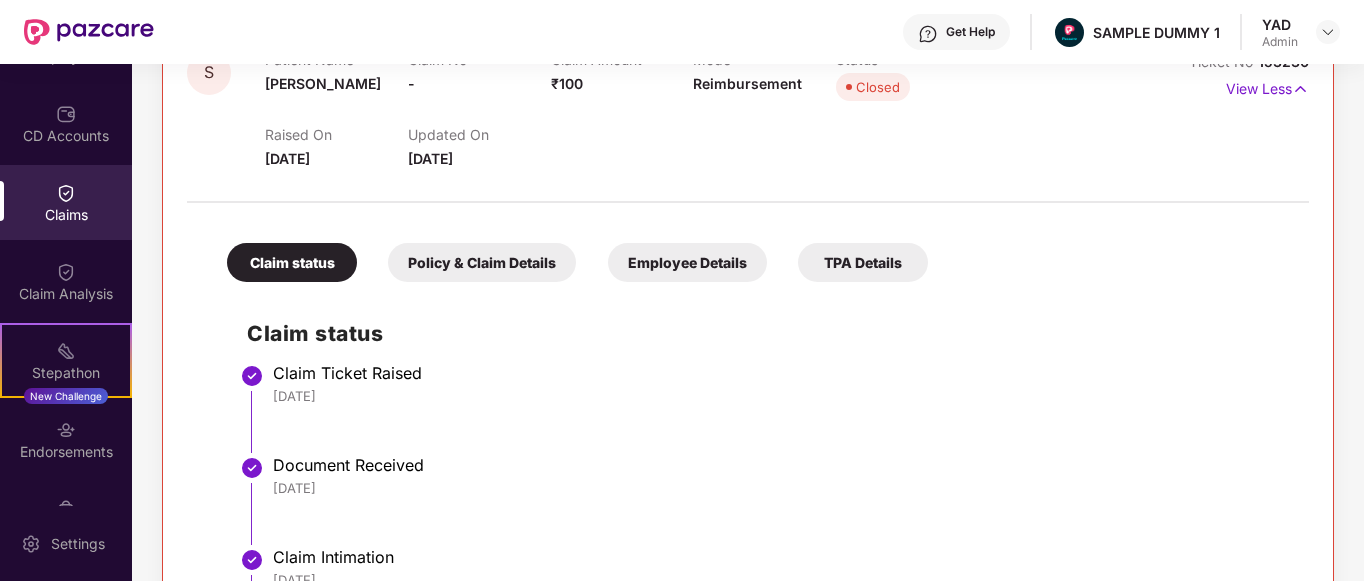 click on "Policy & Claim Details" at bounding box center [482, 262] 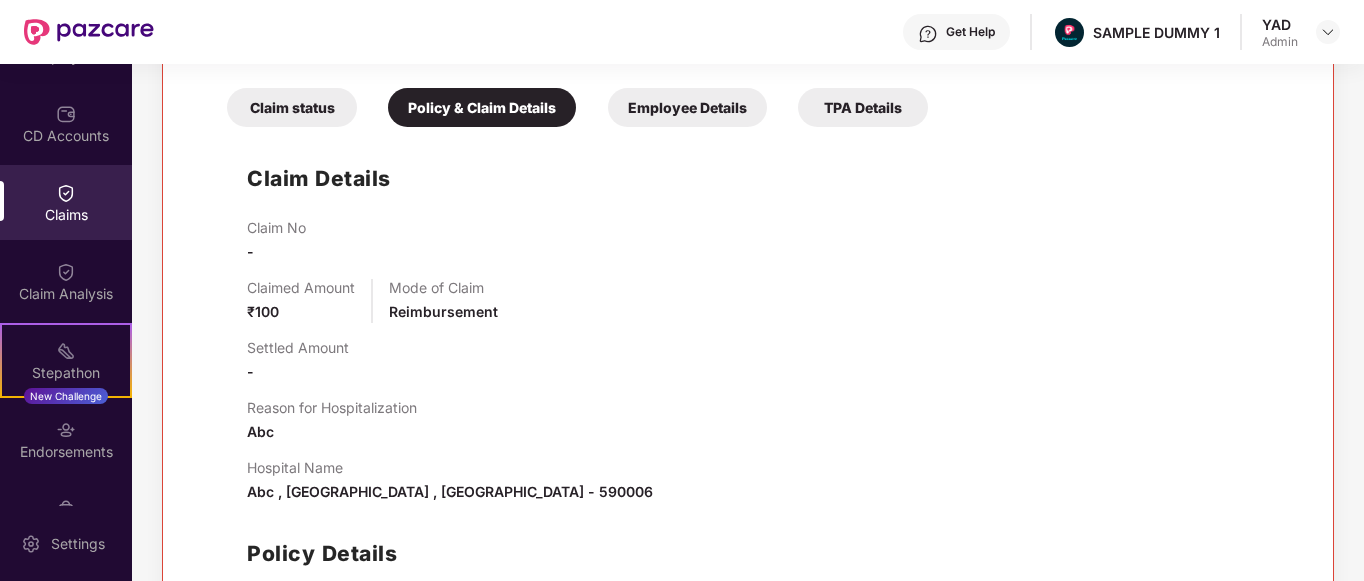 scroll, scrollTop: 661, scrollLeft: 0, axis: vertical 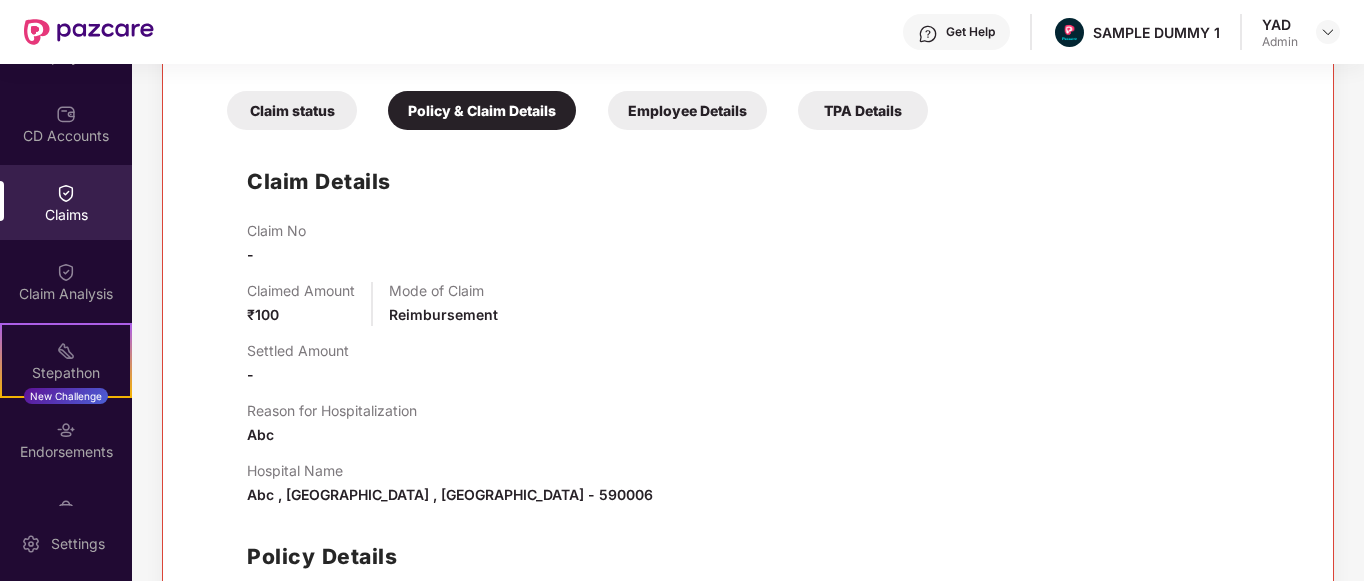 click on "Employee Details" at bounding box center (687, 110) 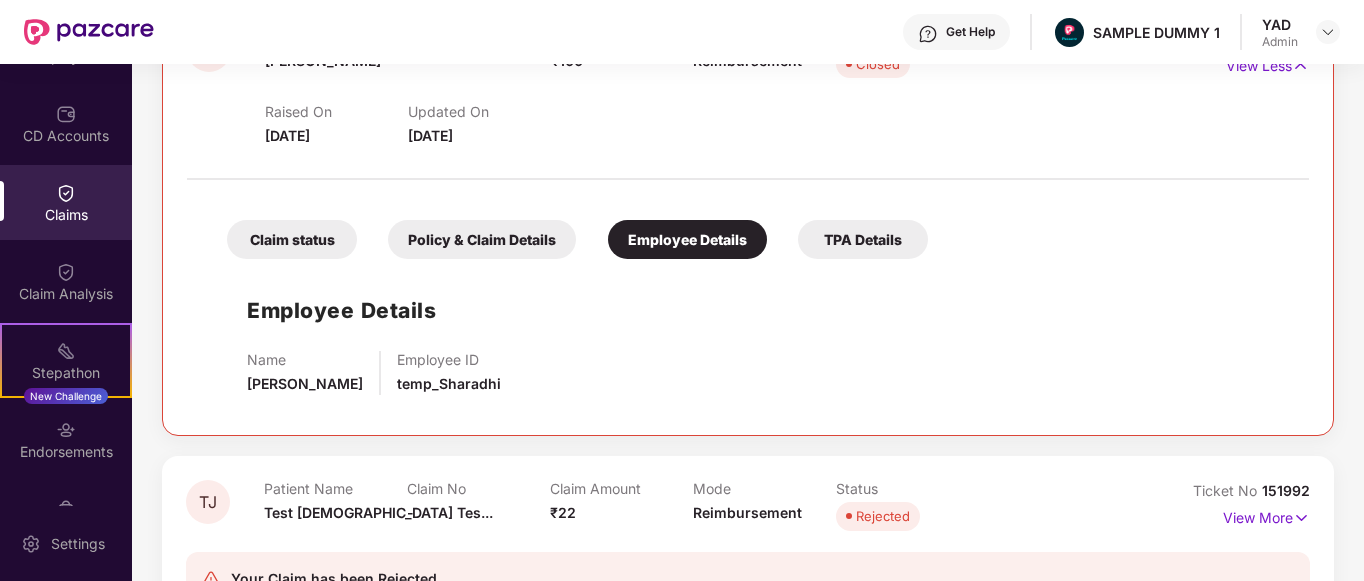 scroll, scrollTop: 0, scrollLeft: 0, axis: both 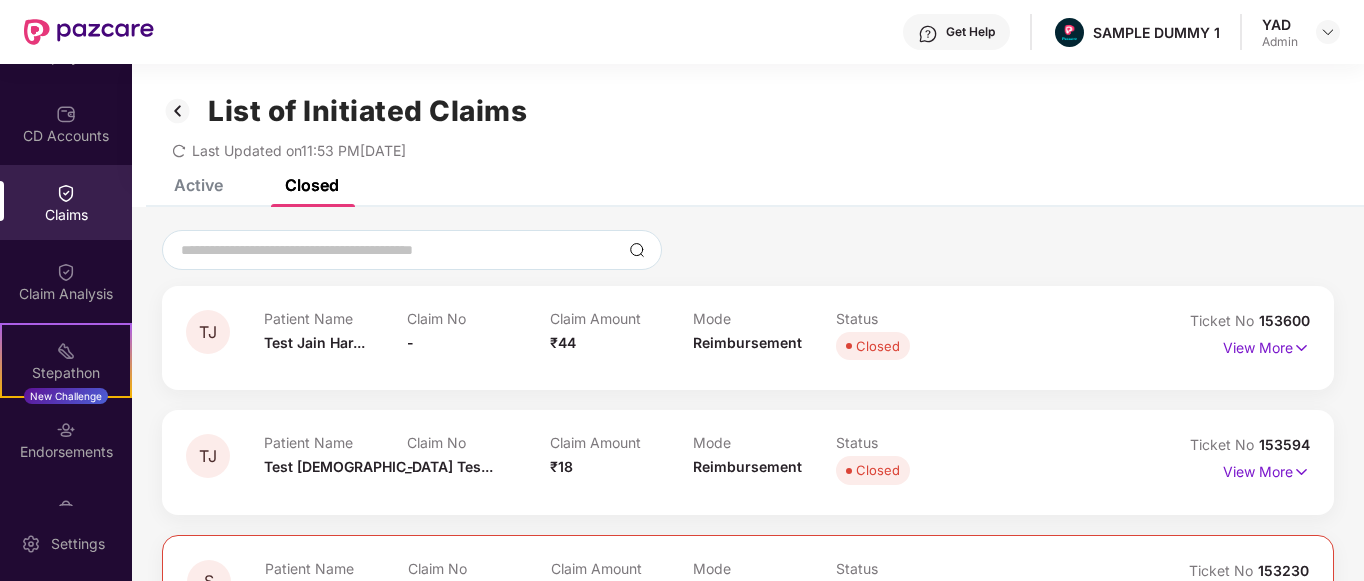 click on "Get Help" at bounding box center (970, 32) 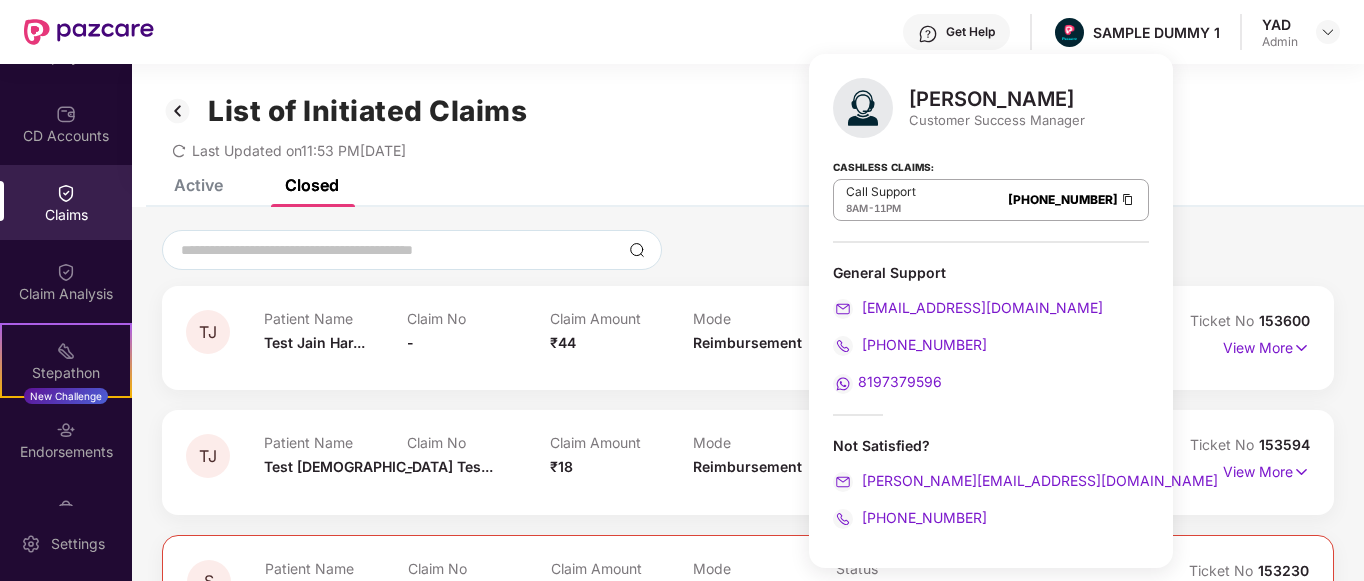 click on "List of Initiated Claims" at bounding box center [748, 111] 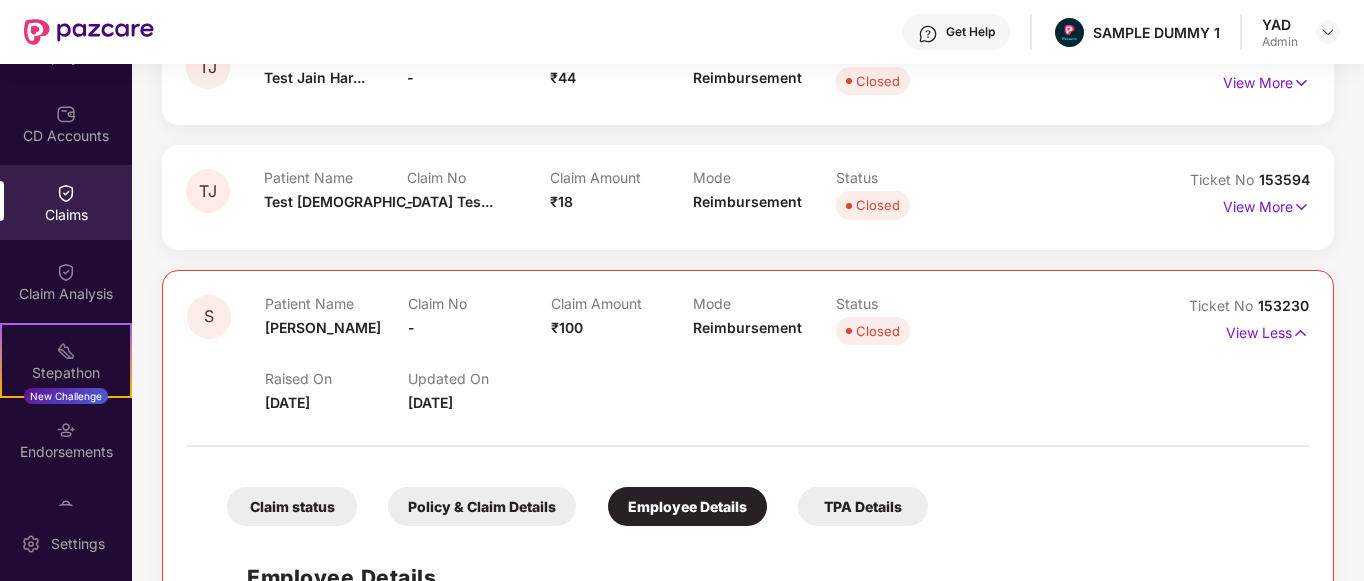 scroll, scrollTop: 266, scrollLeft: 0, axis: vertical 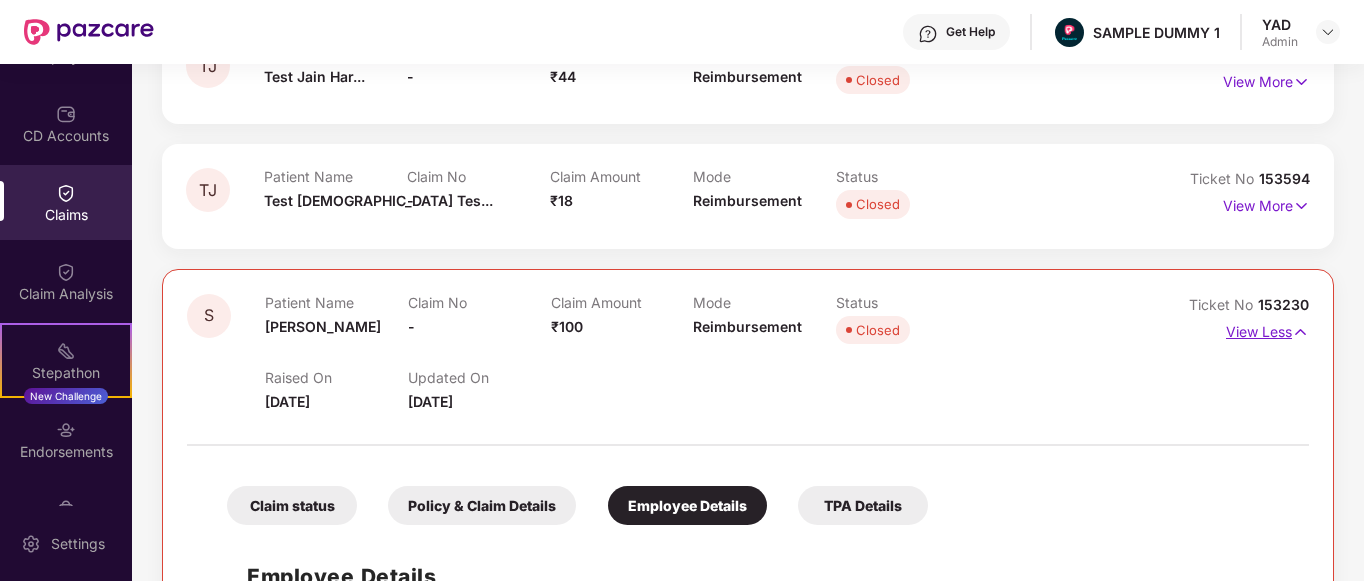click at bounding box center (1300, 332) 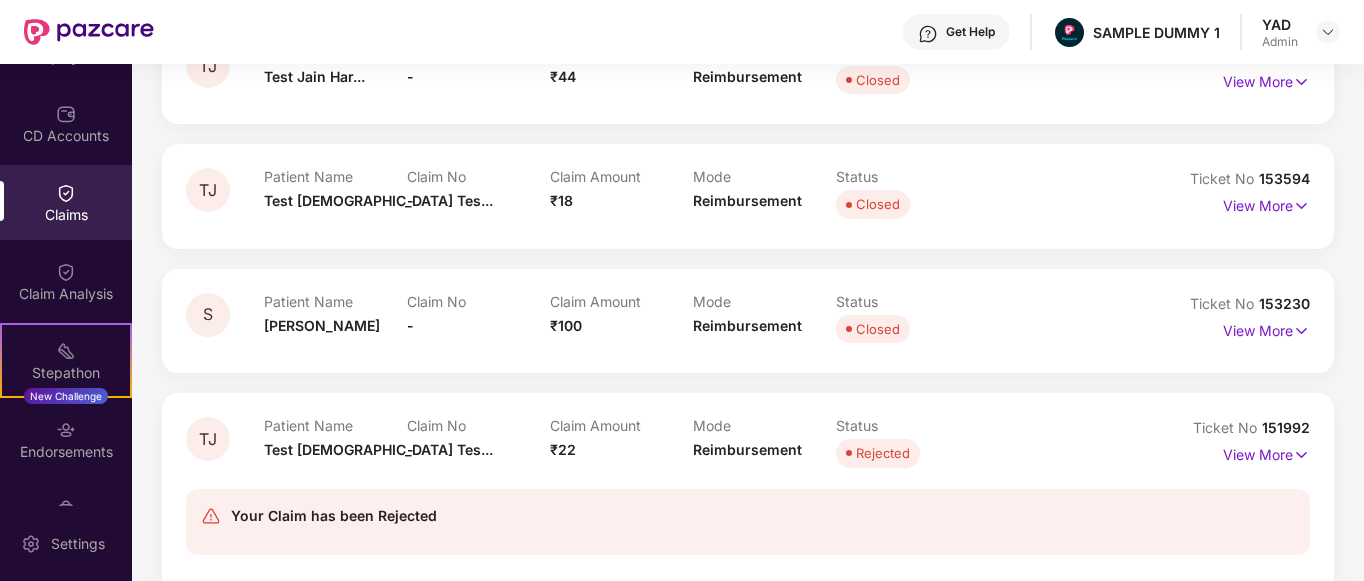 scroll, scrollTop: 0, scrollLeft: 0, axis: both 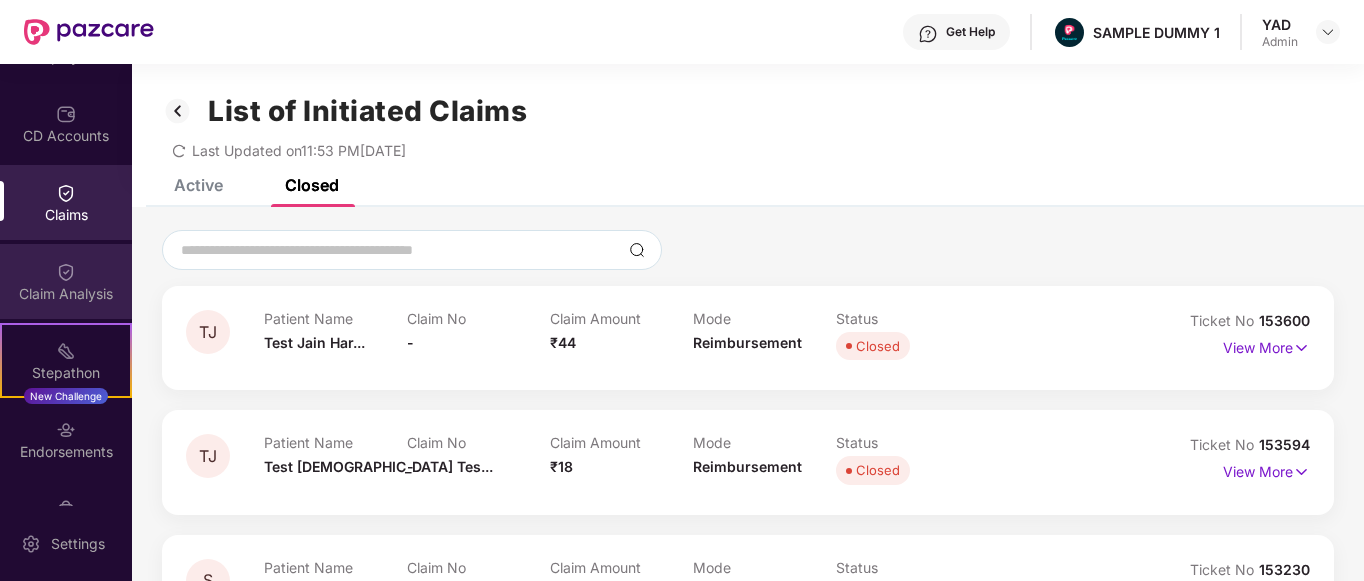 click on "Claim Analysis" at bounding box center [66, 281] 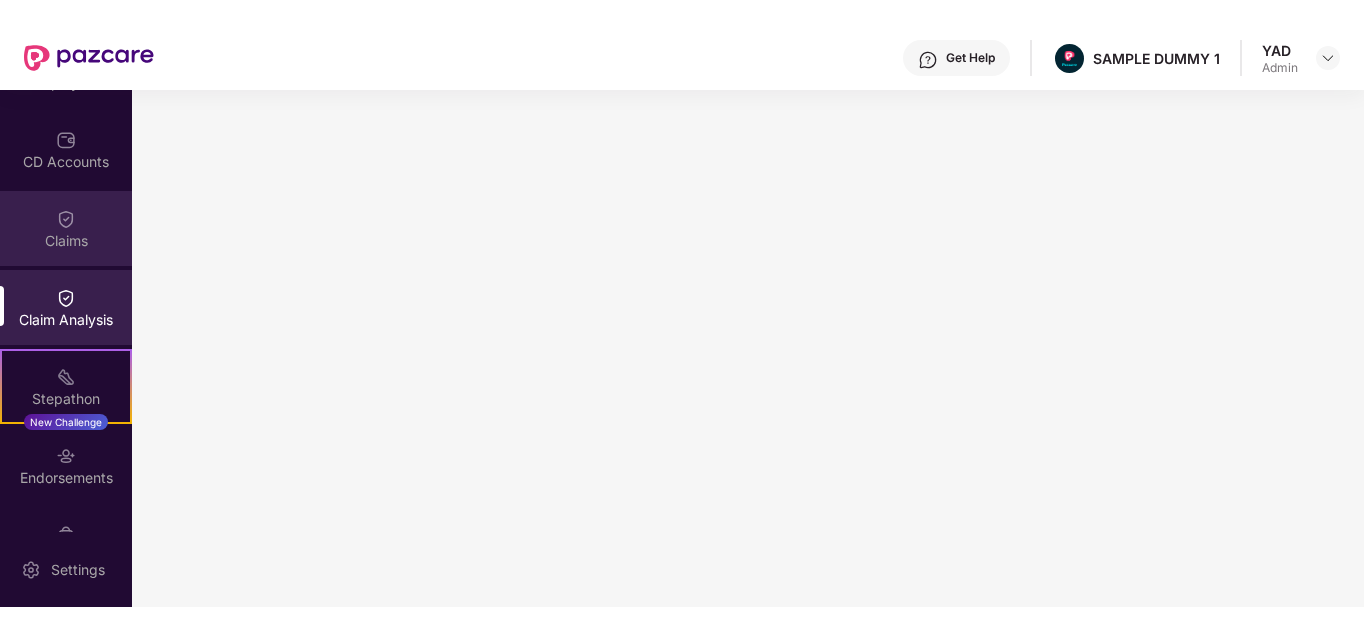 scroll, scrollTop: 0, scrollLeft: 0, axis: both 